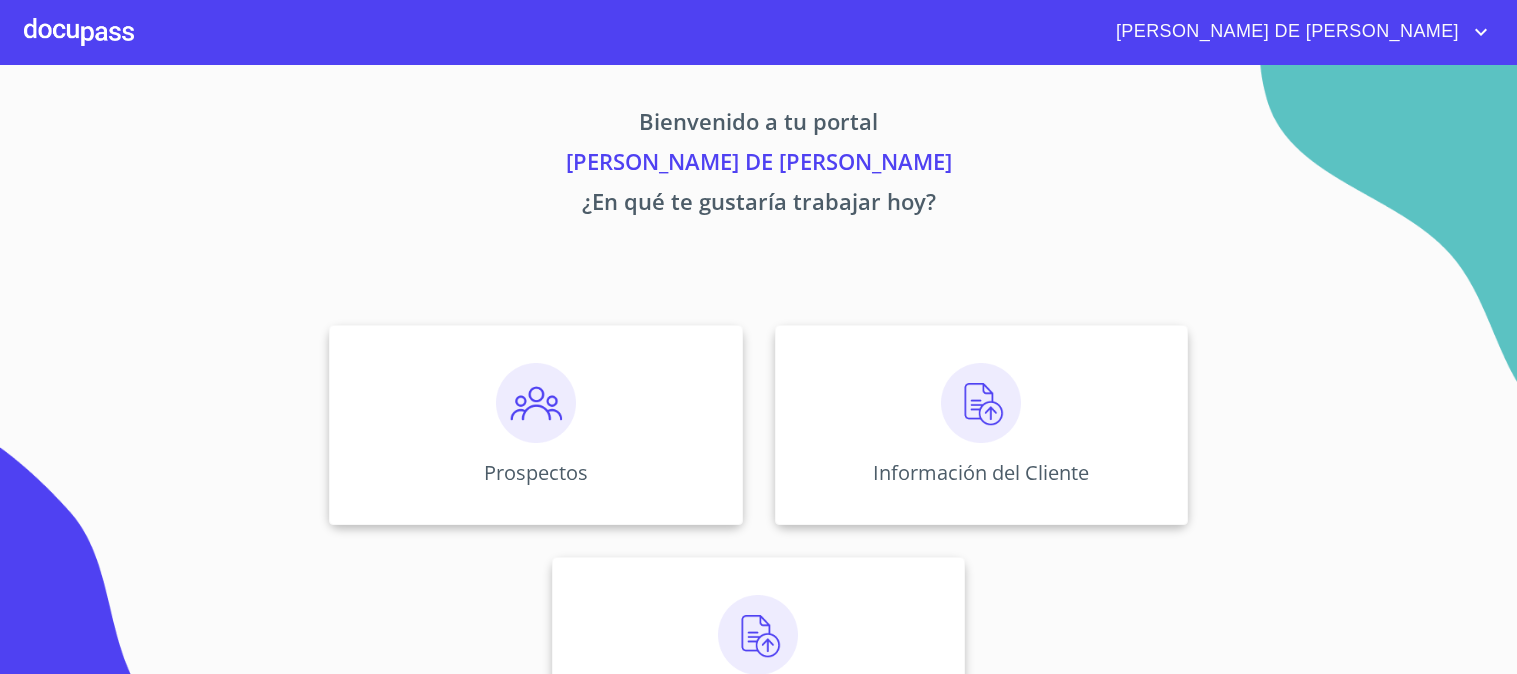 scroll, scrollTop: 0, scrollLeft: 0, axis: both 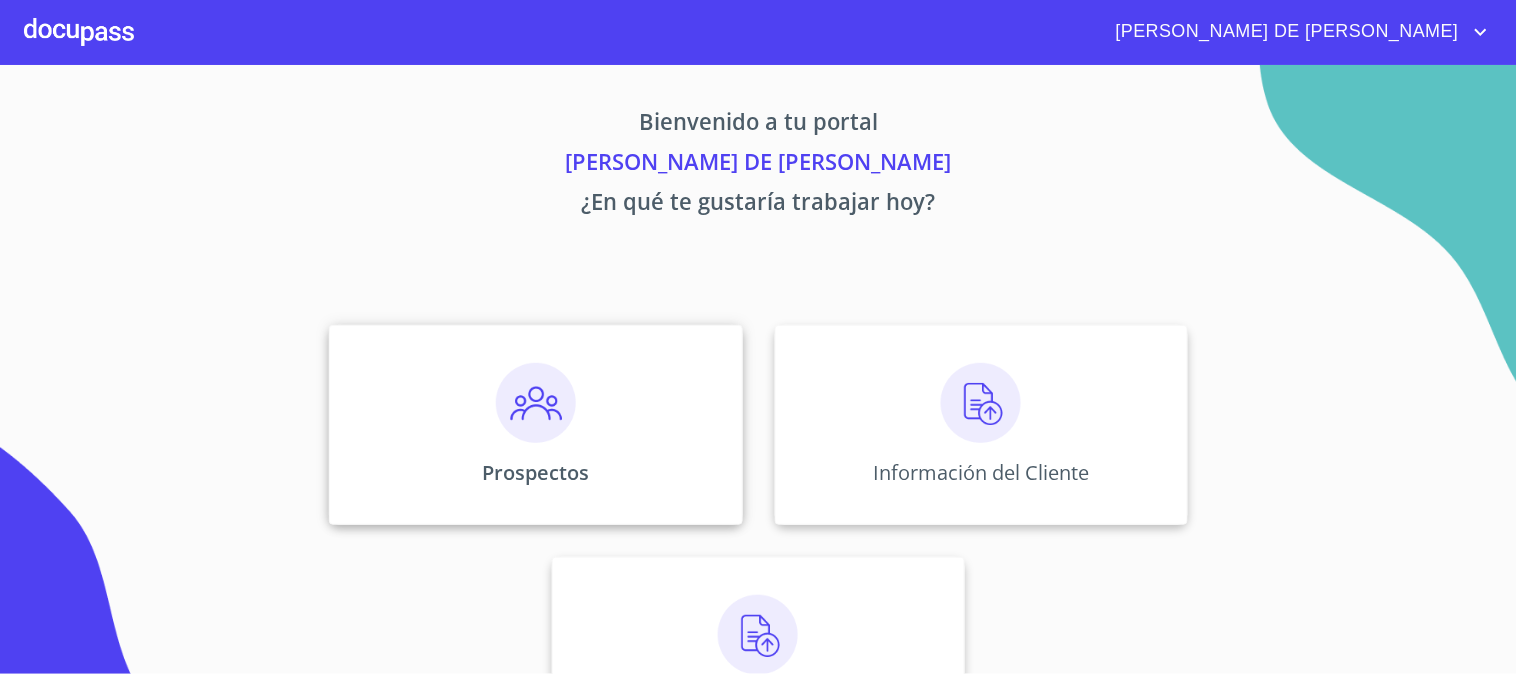 click at bounding box center [536, 403] 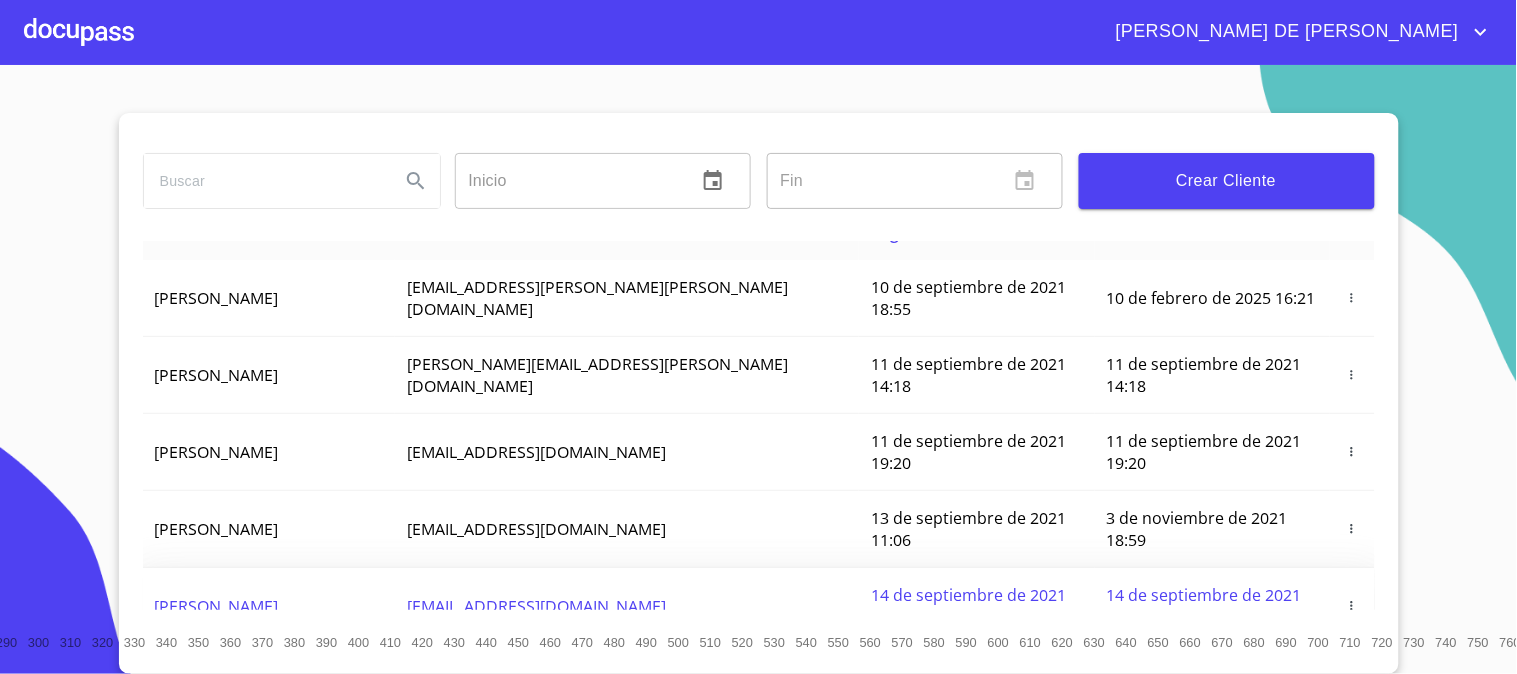 scroll, scrollTop: 0, scrollLeft: 0, axis: both 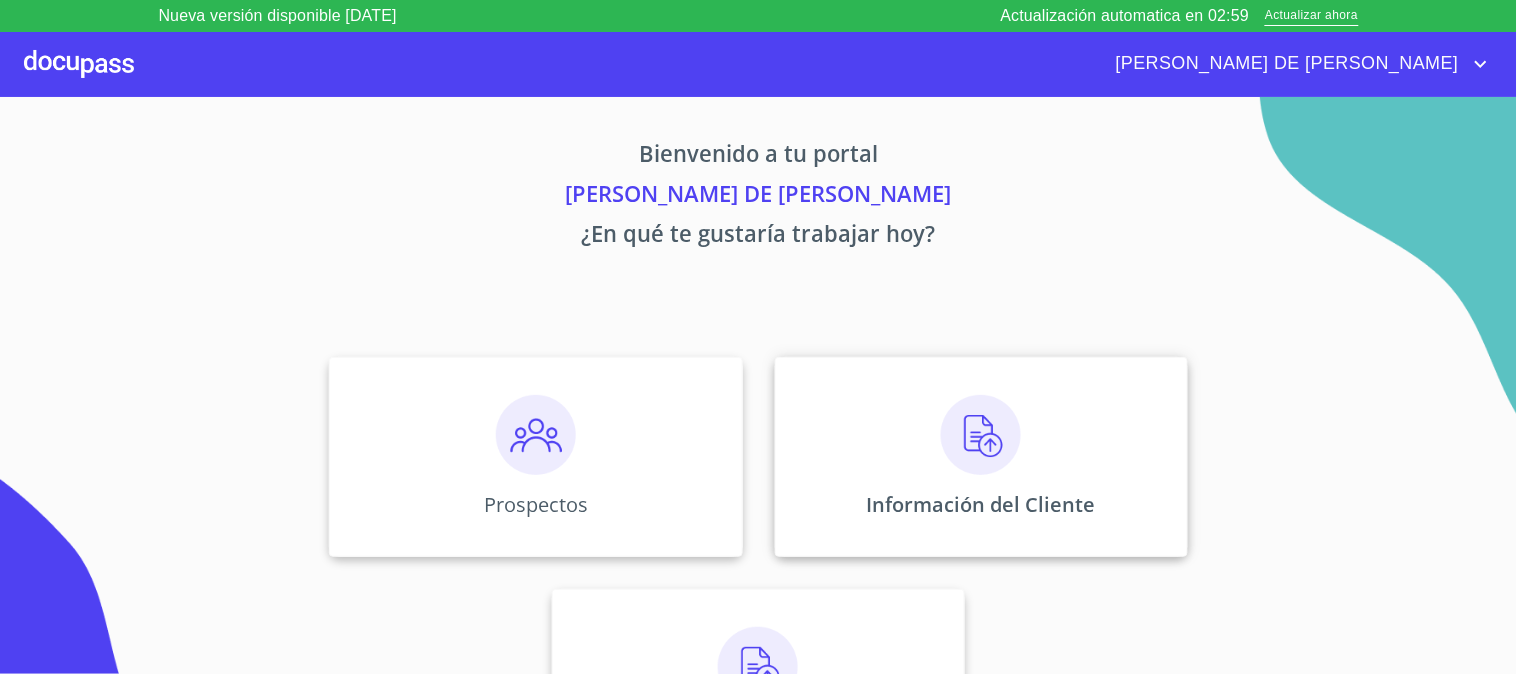 click at bounding box center [981, 435] 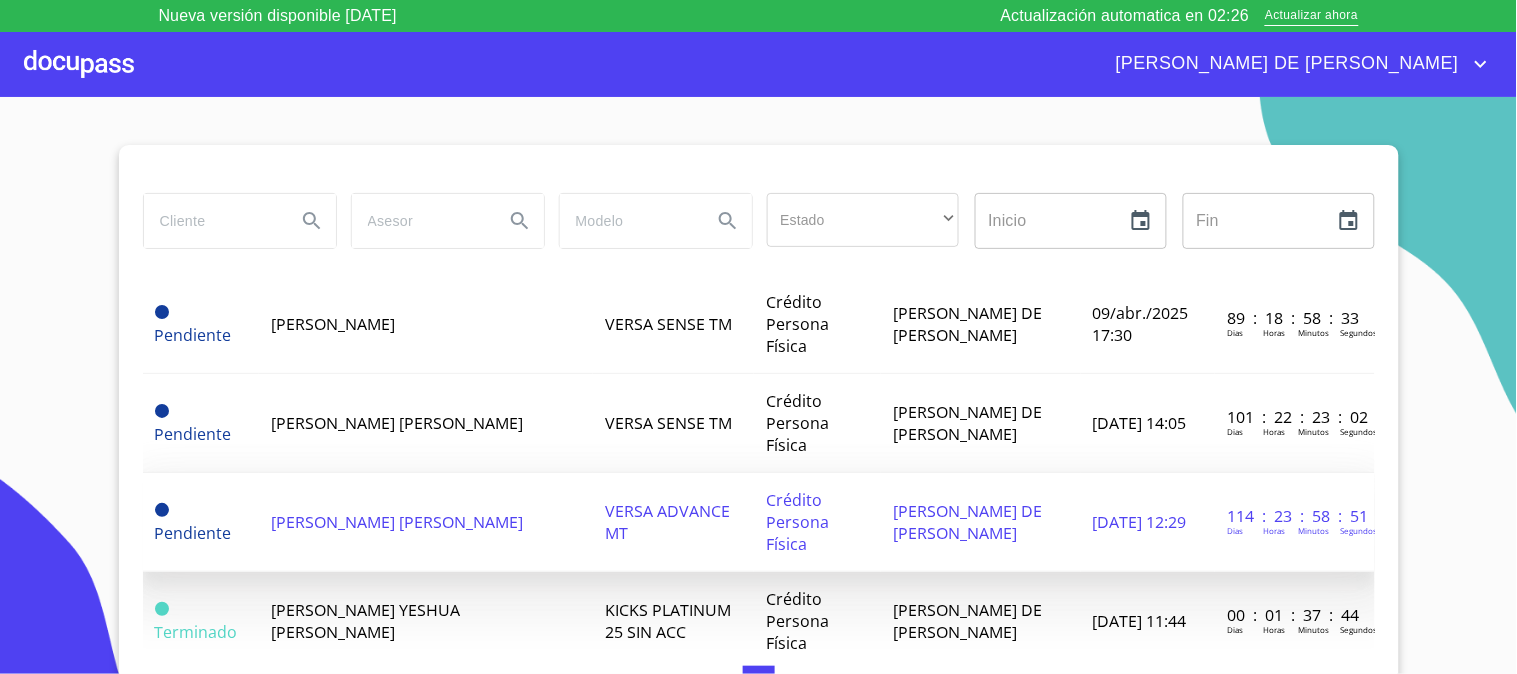 scroll, scrollTop: 0, scrollLeft: 0, axis: both 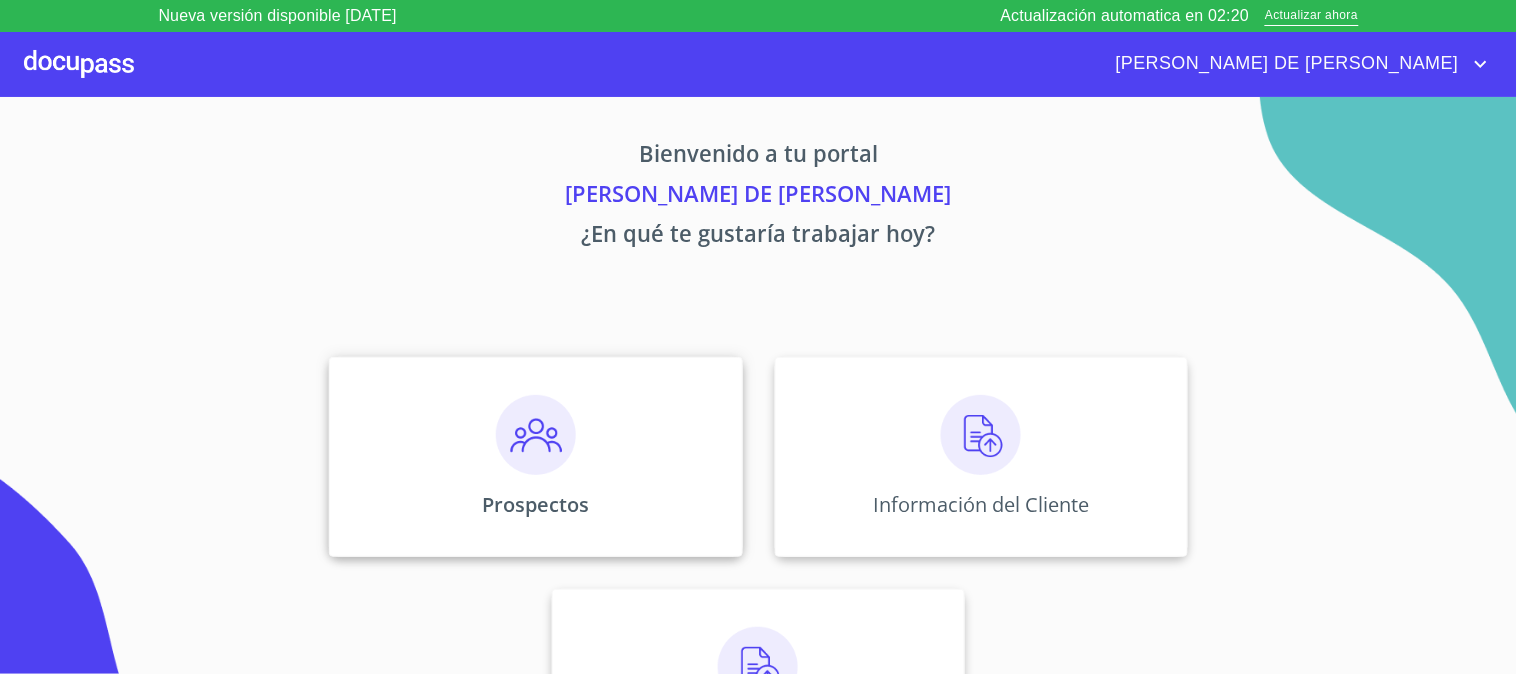 click at bounding box center [536, 435] 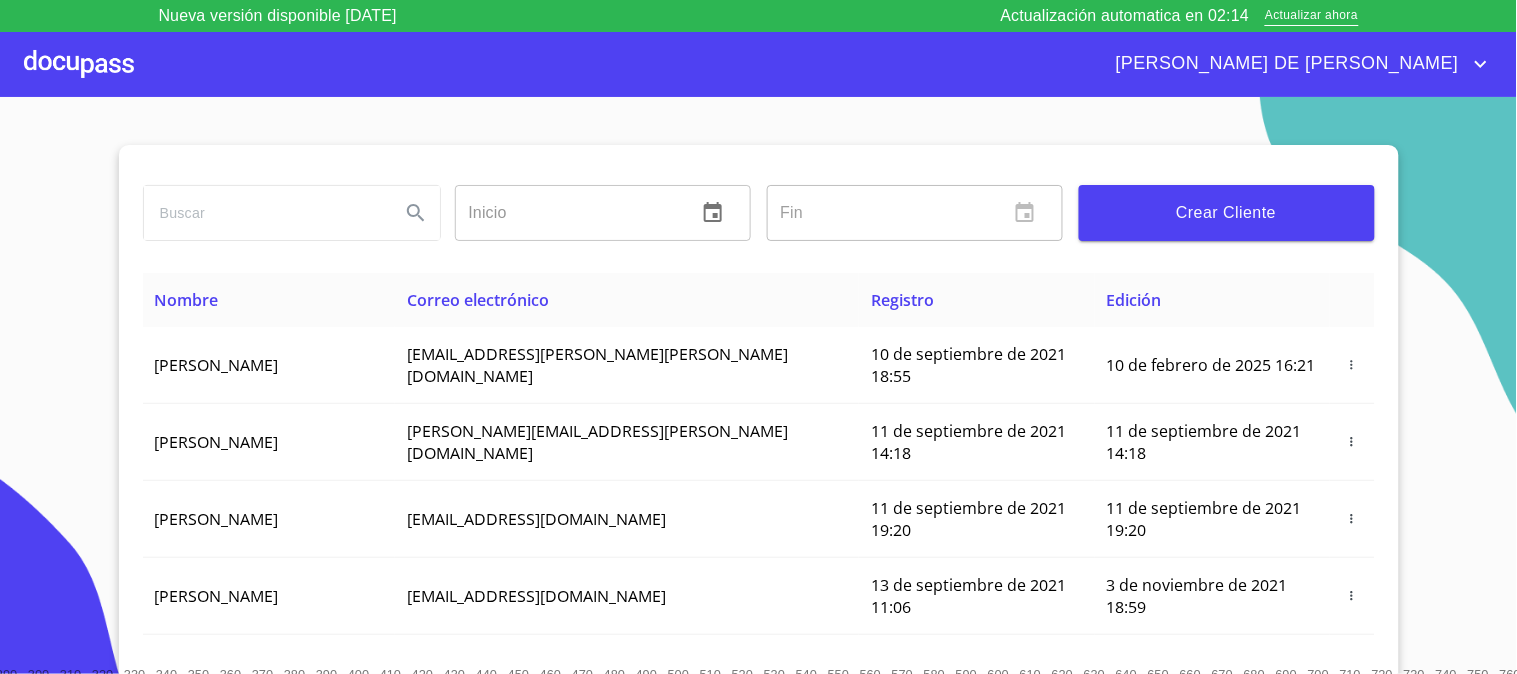 click on "Crear Cliente" at bounding box center (1227, 213) 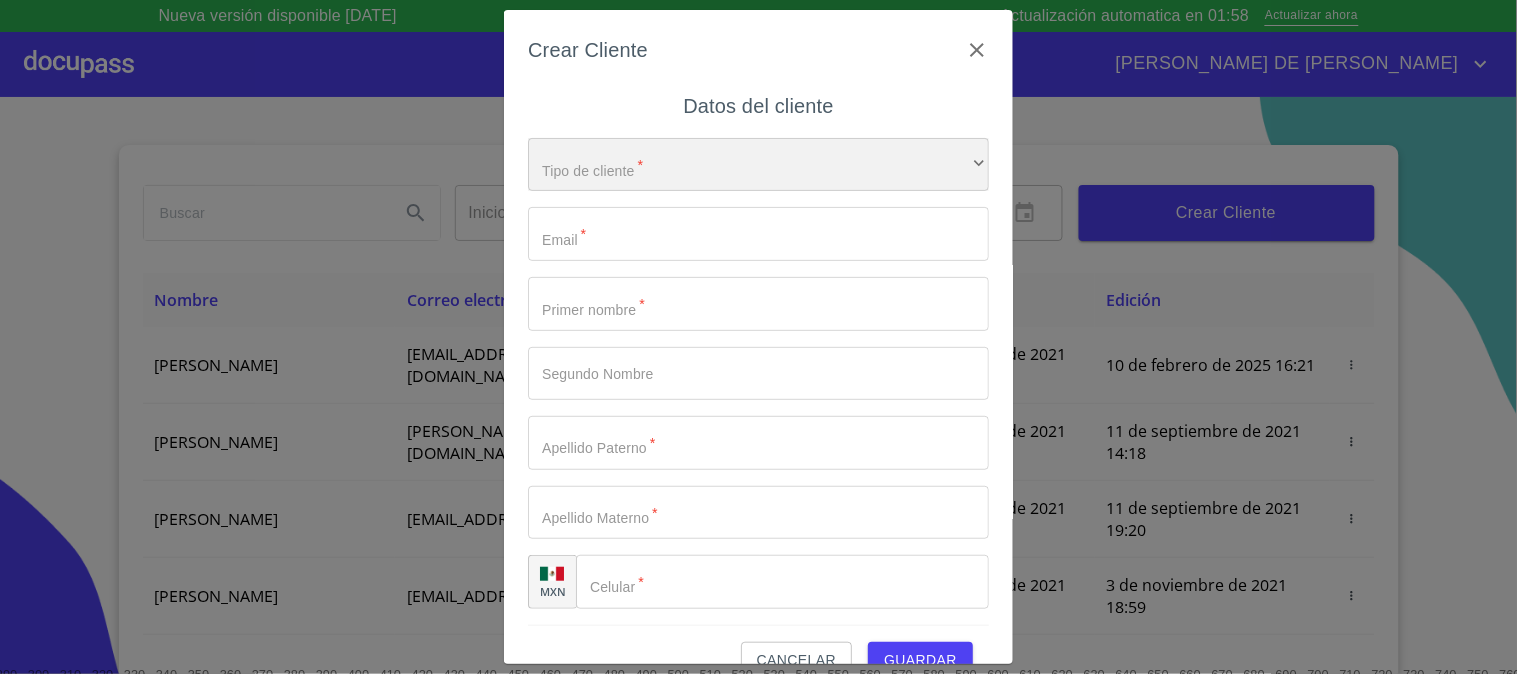 click on "​" at bounding box center (758, 165) 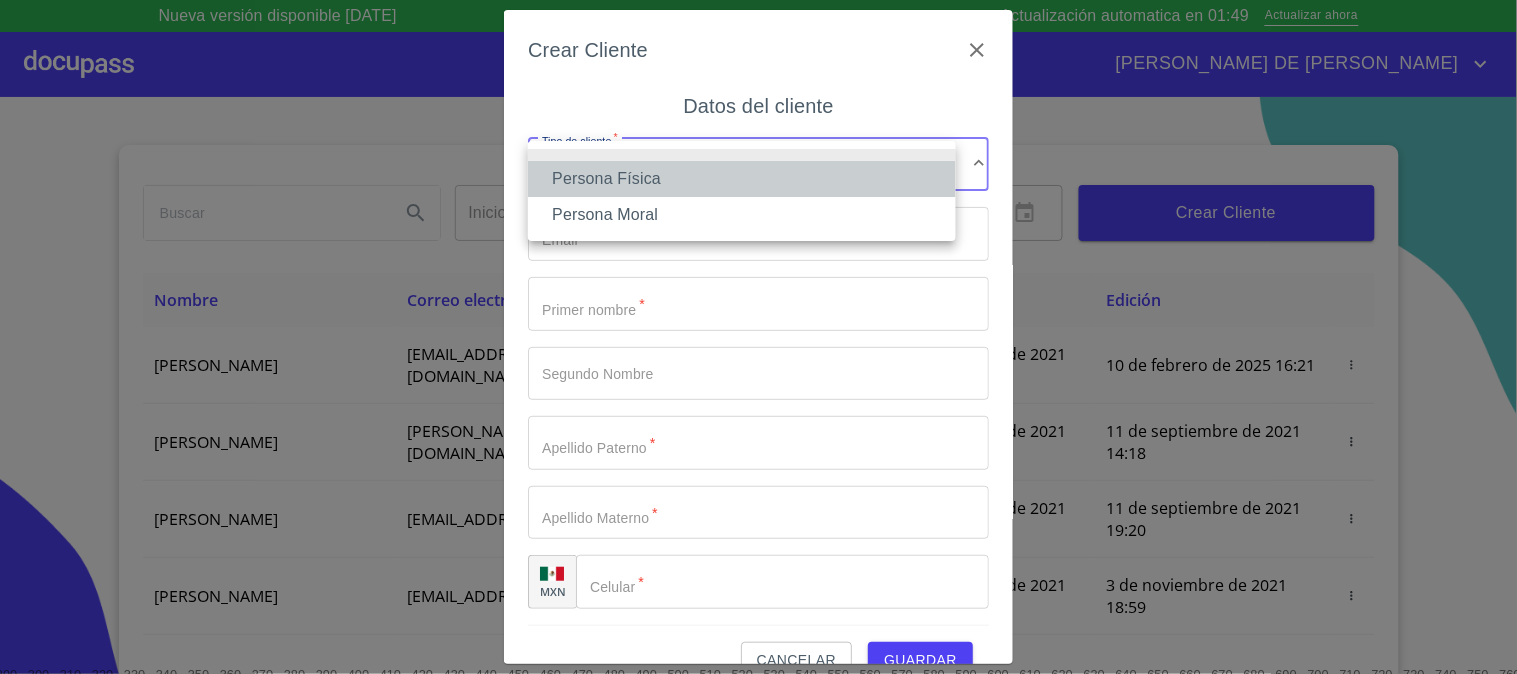 click on "Persona Física" at bounding box center [742, 179] 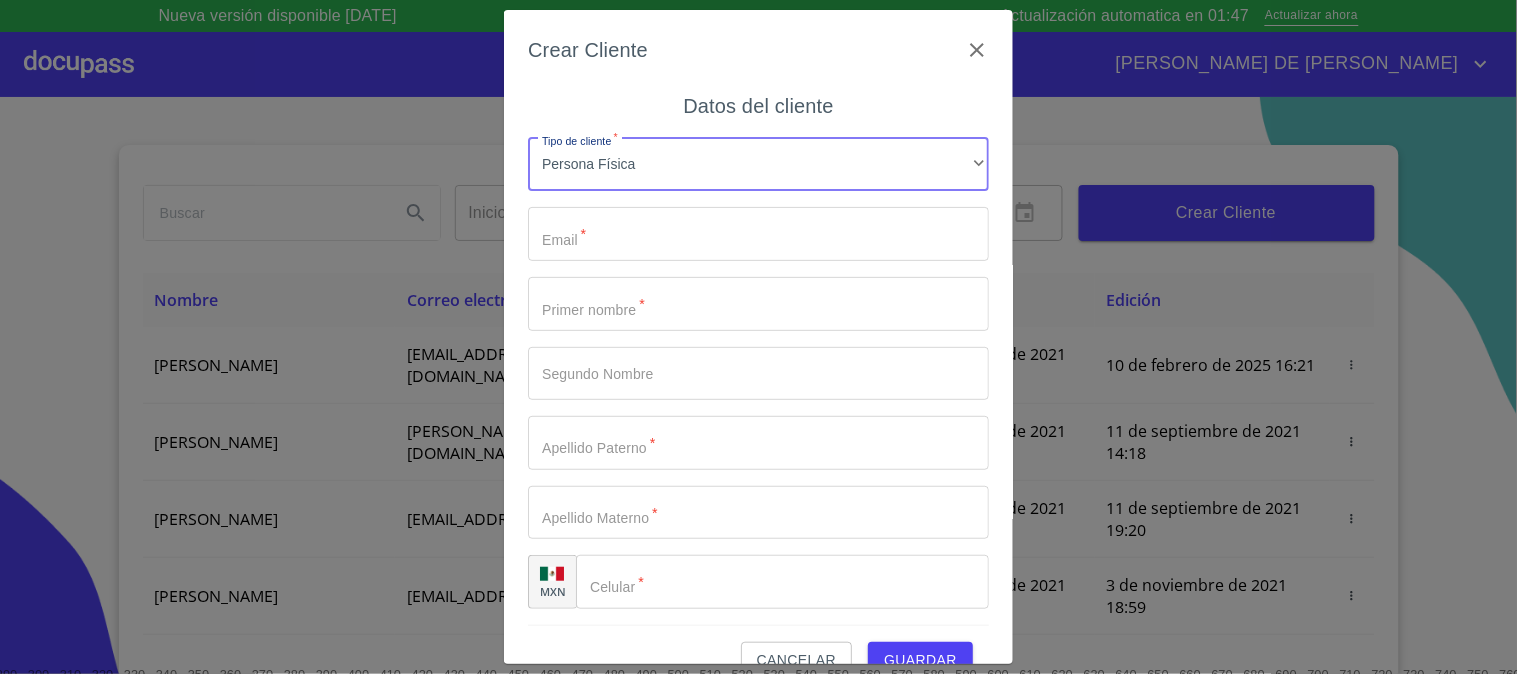 click on "Tipo de cliente   *" at bounding box center (758, 234) 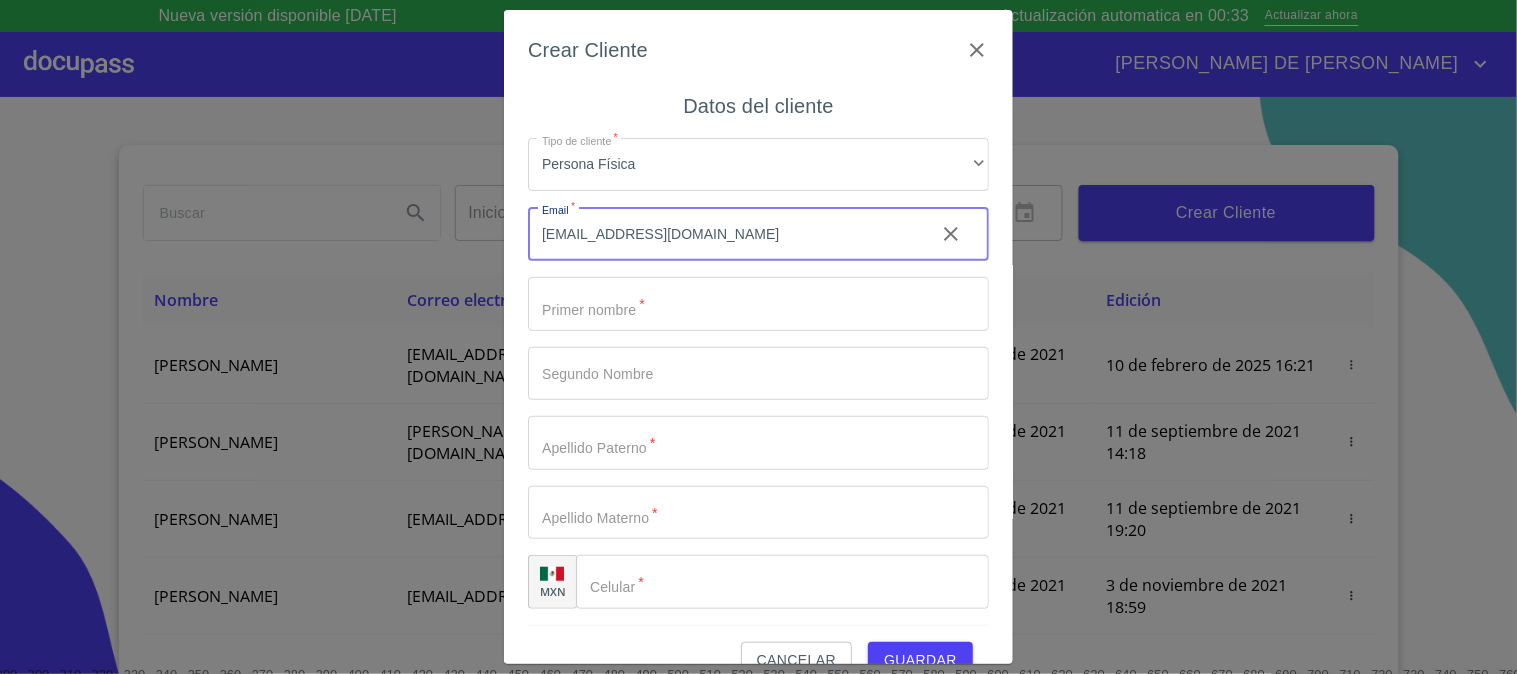 type on "[EMAIL_ADDRESS][DOMAIN_NAME]" 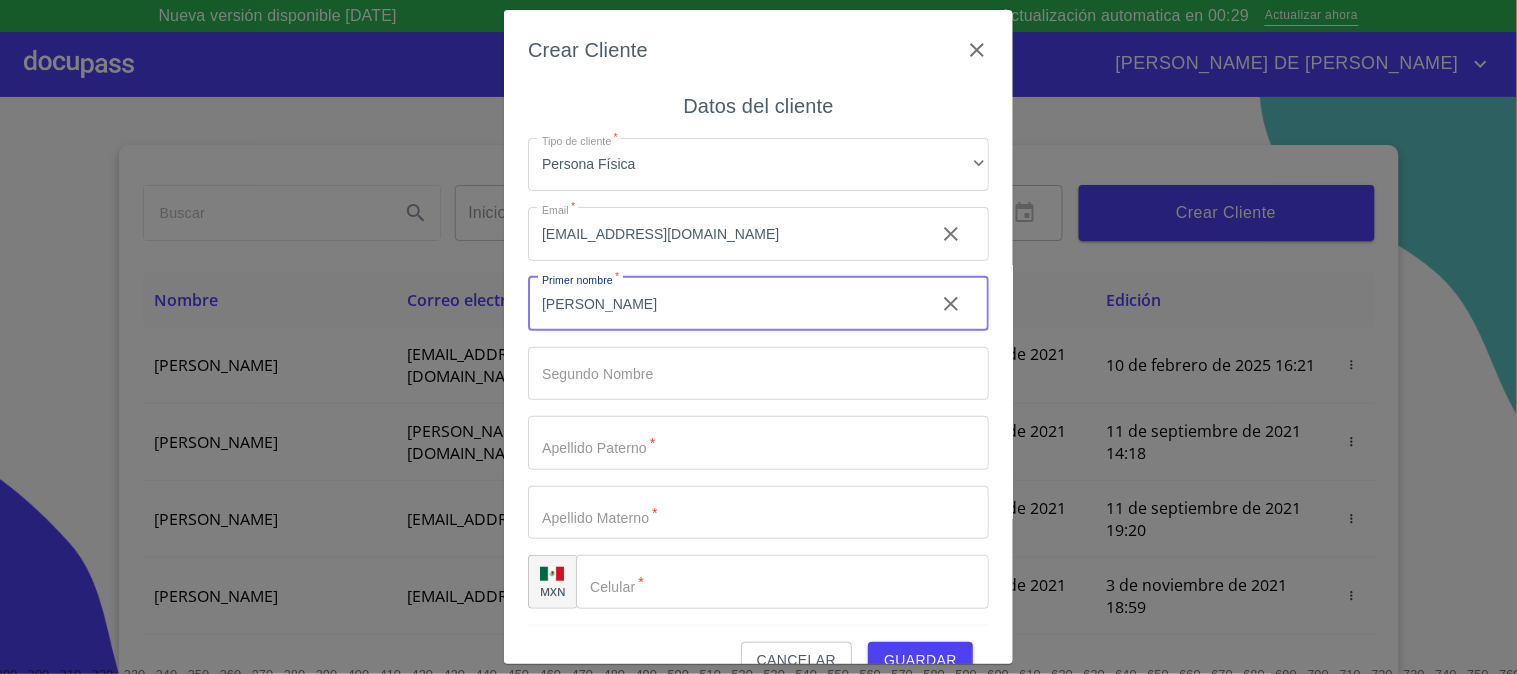 type on "[PERSON_NAME]" 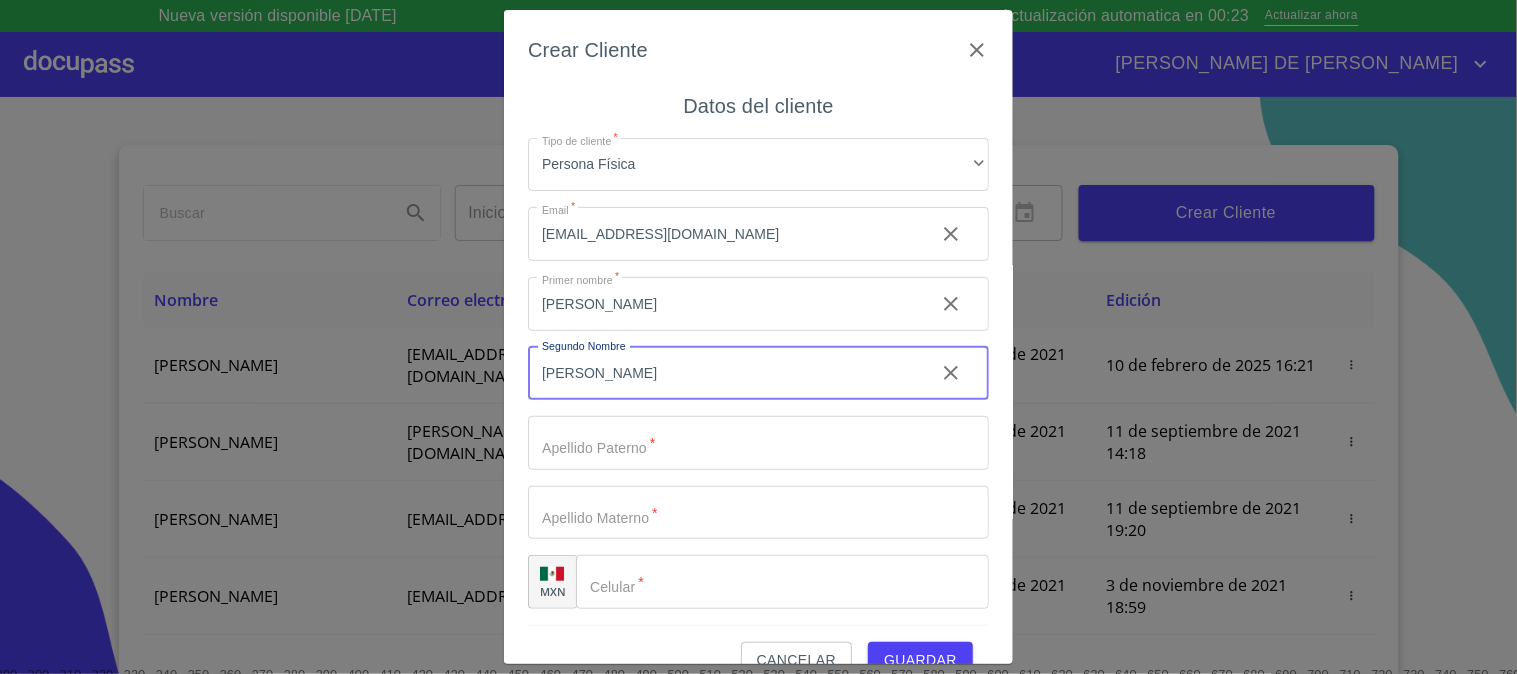 type on "[PERSON_NAME]" 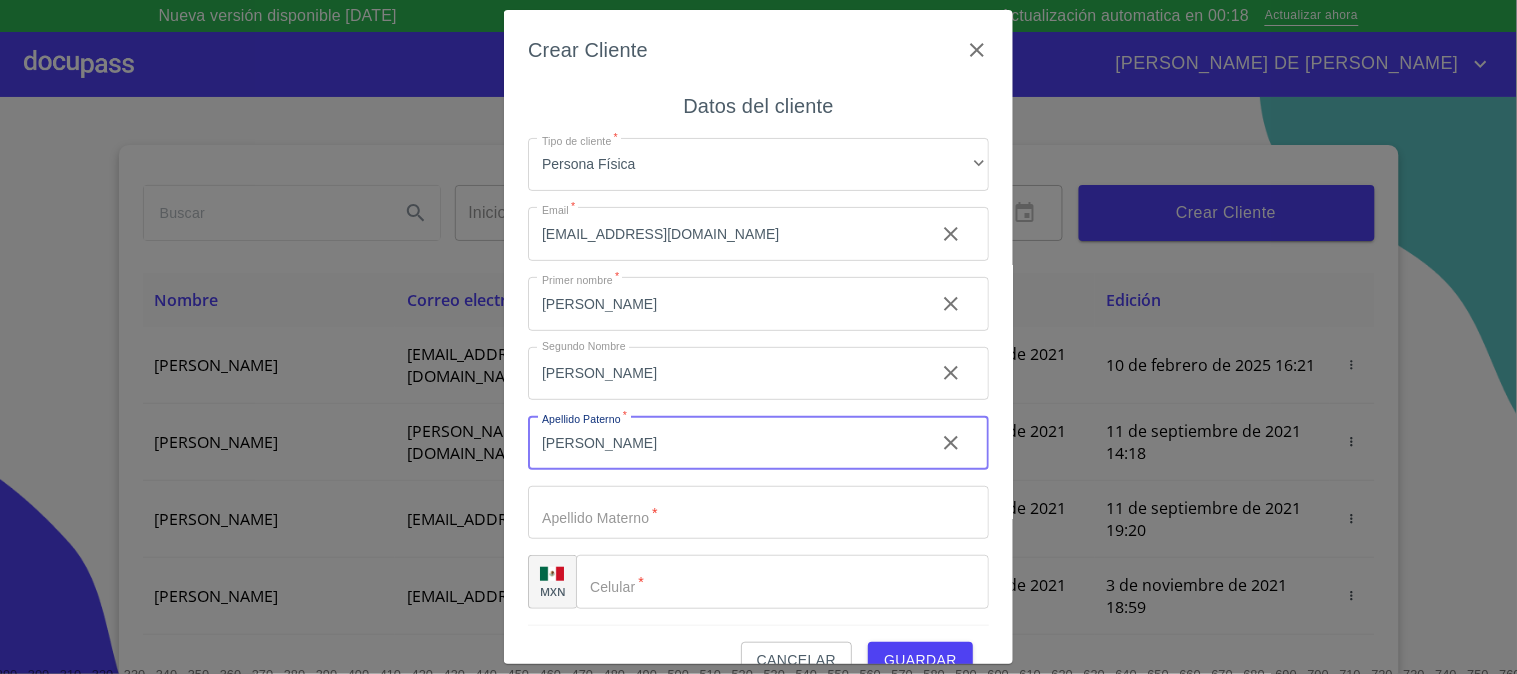 type on "[PERSON_NAME]" 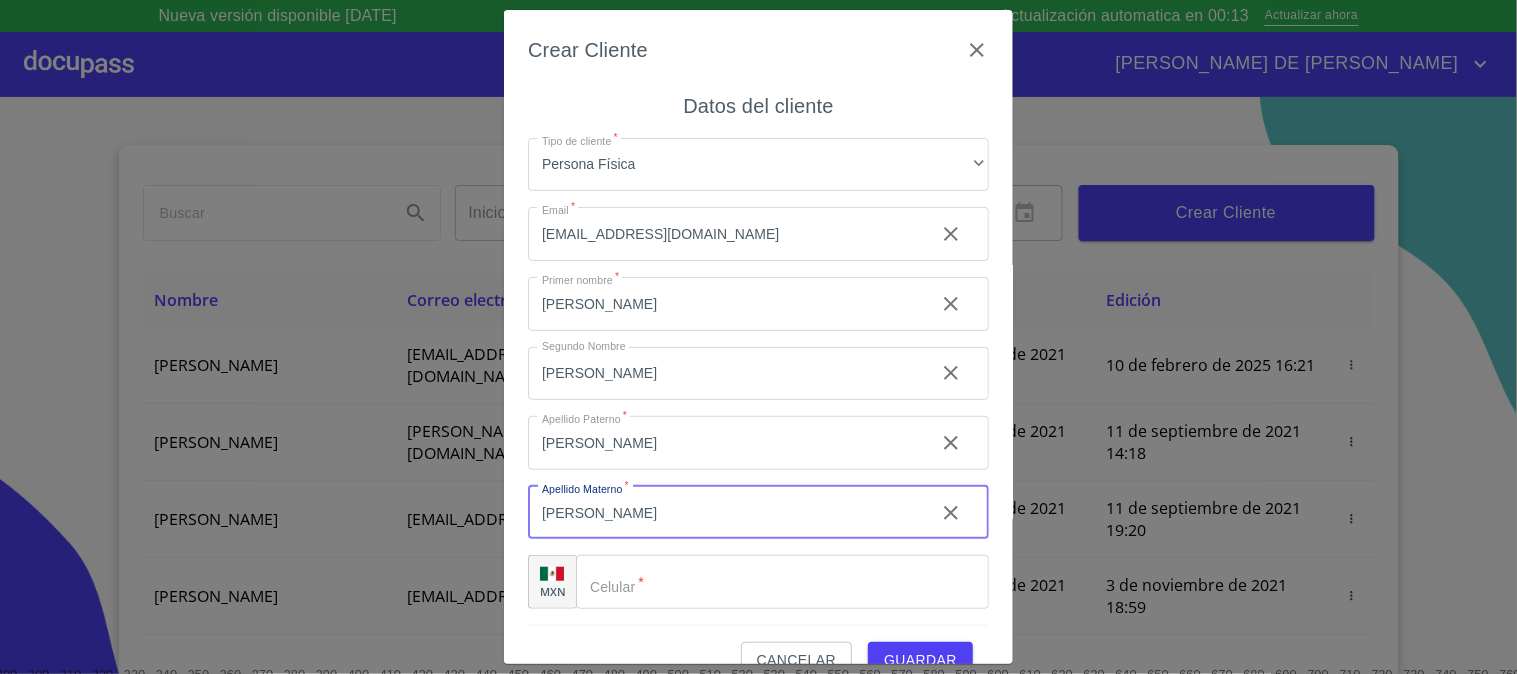 type on "[PERSON_NAME]" 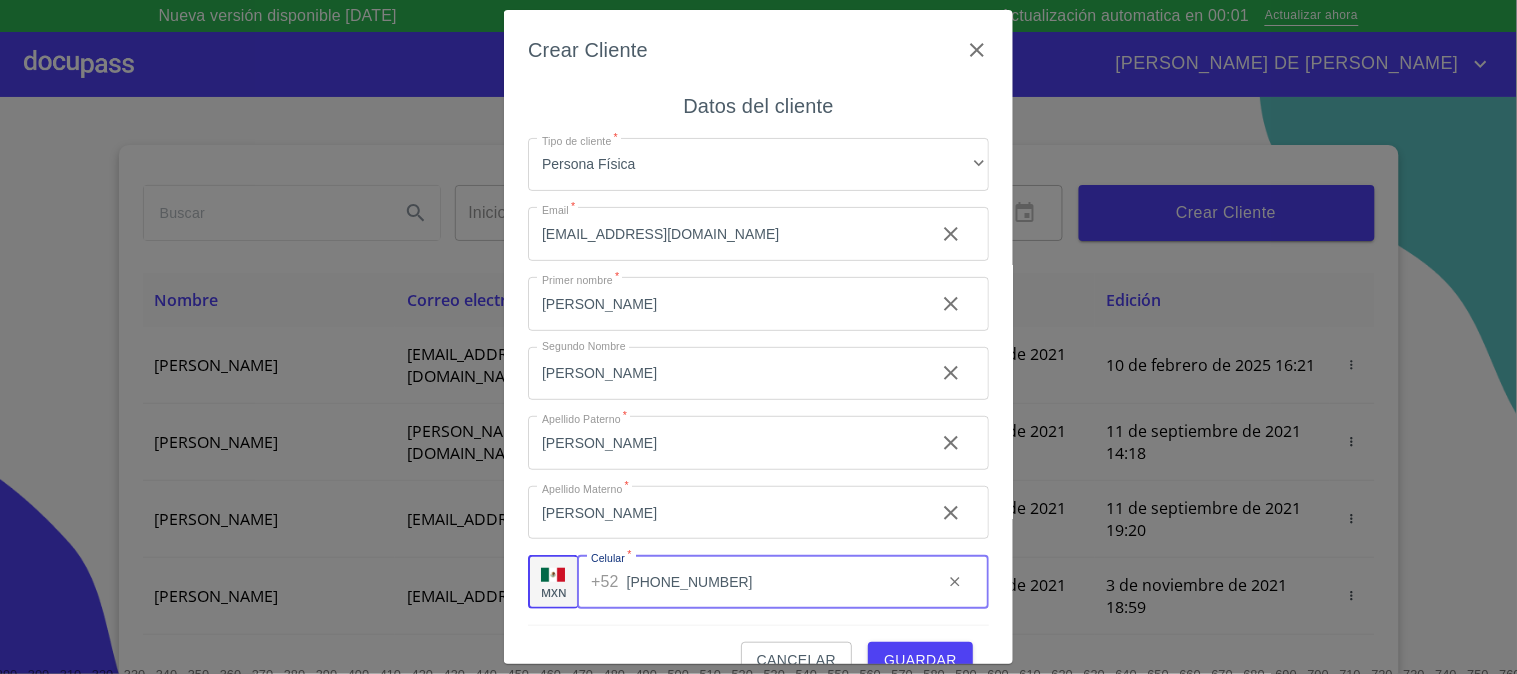 type on "[PHONE_NUMBER]" 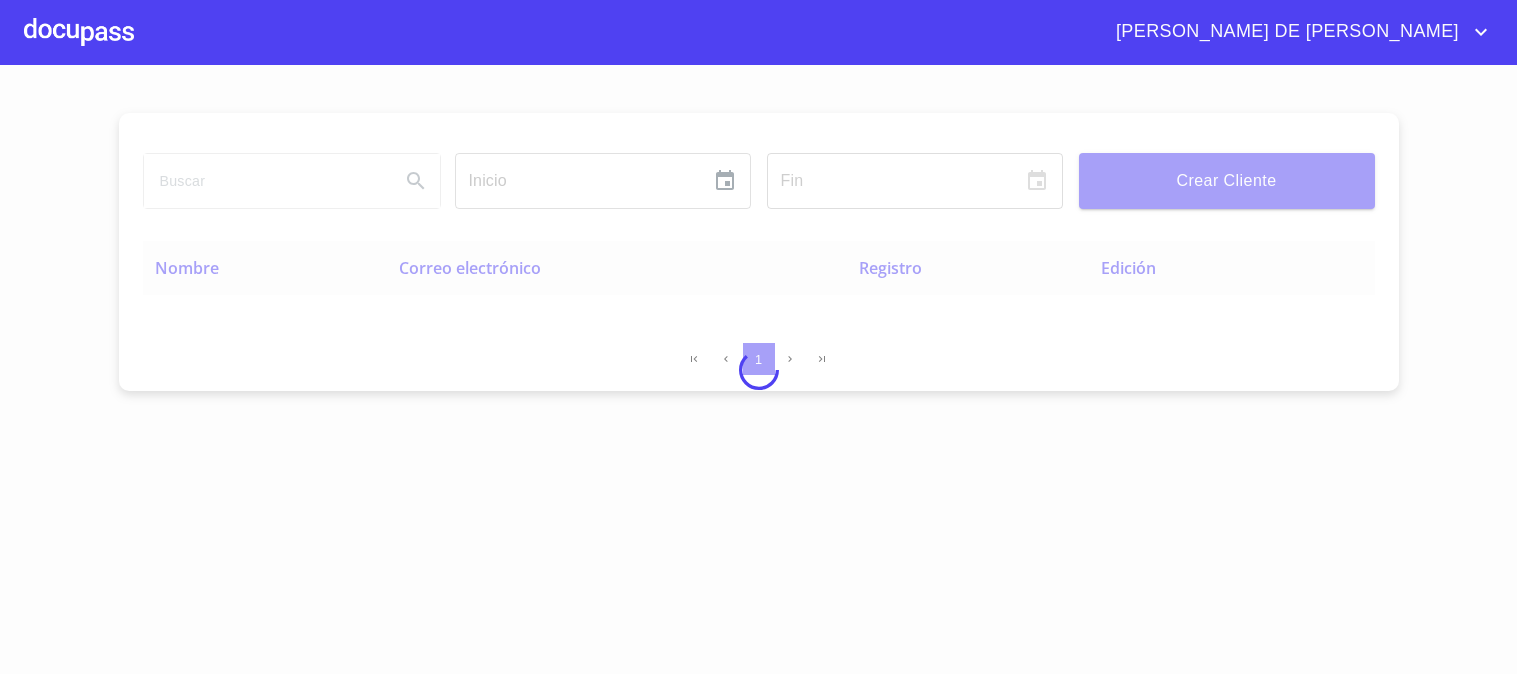 scroll, scrollTop: 0, scrollLeft: 0, axis: both 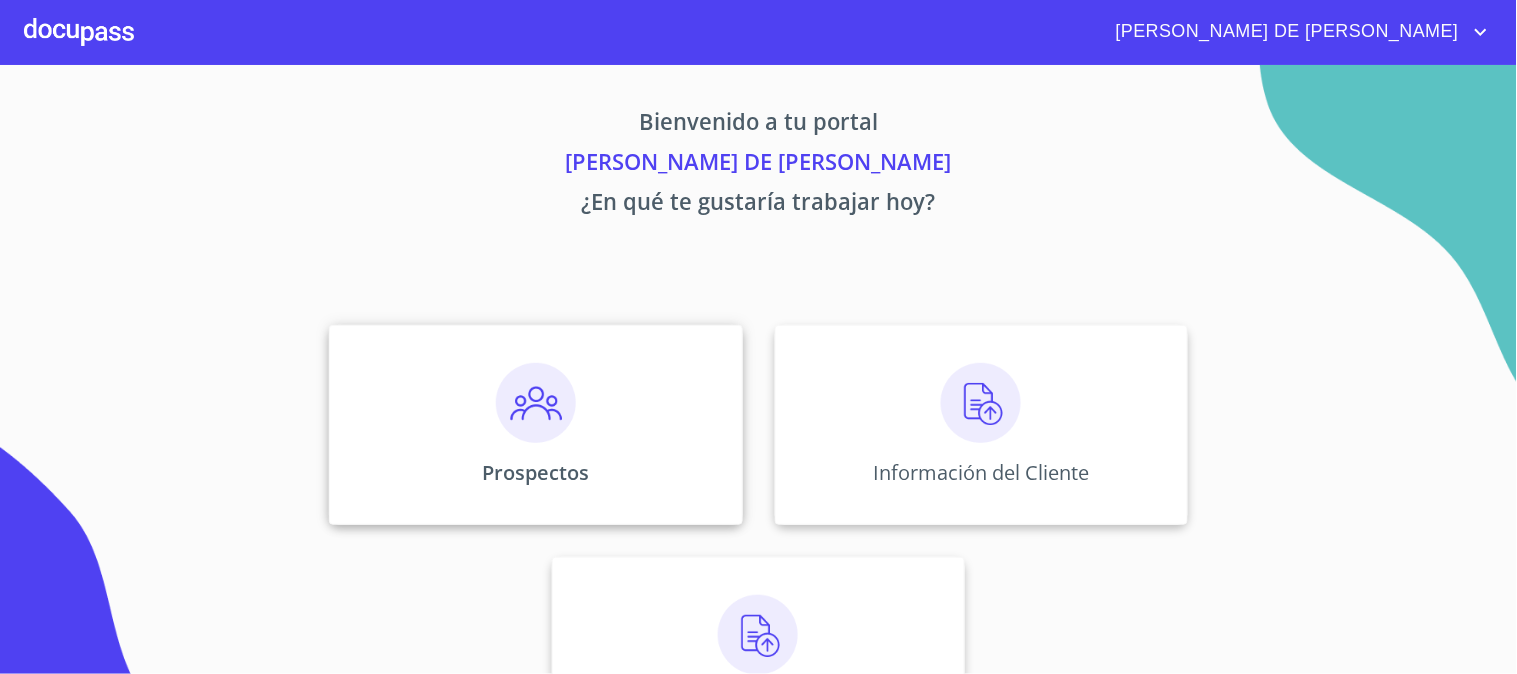 click at bounding box center [536, 403] 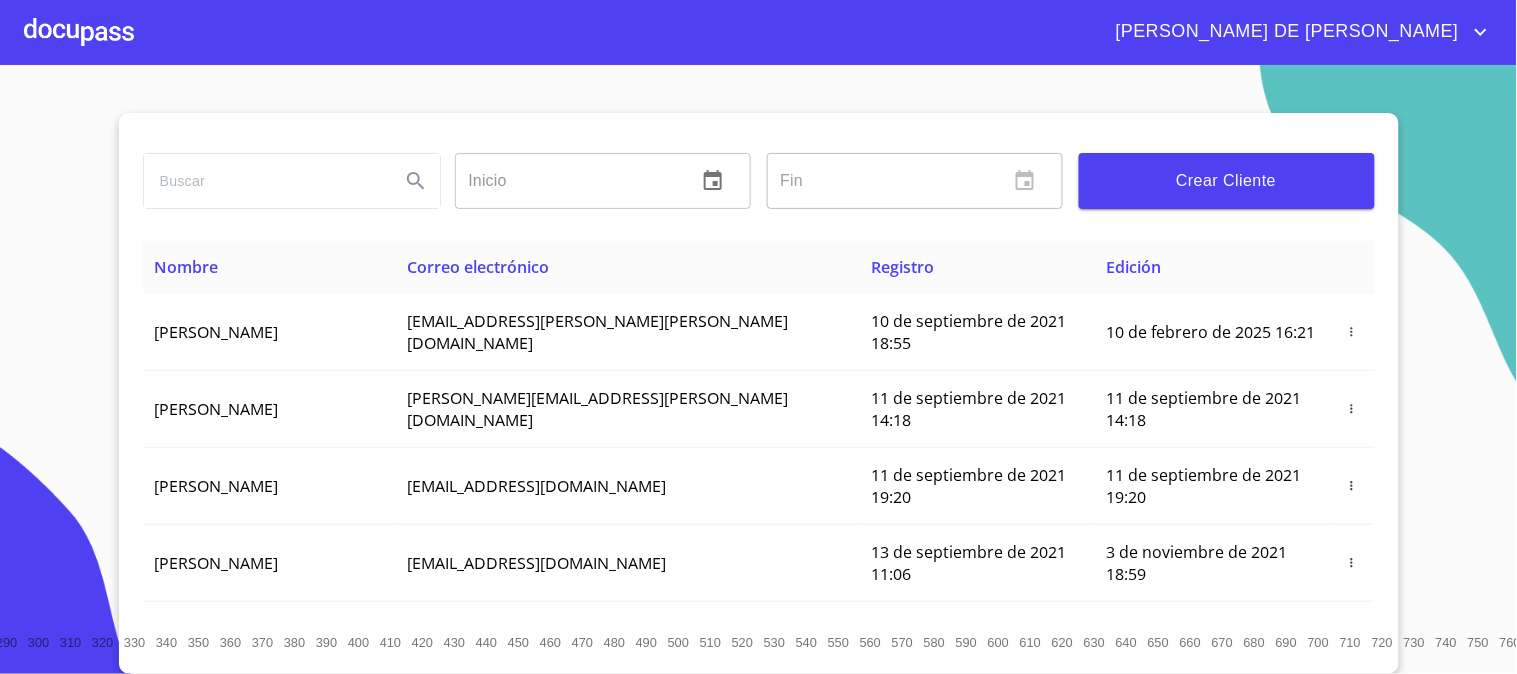 scroll, scrollTop: 0, scrollLeft: 0, axis: both 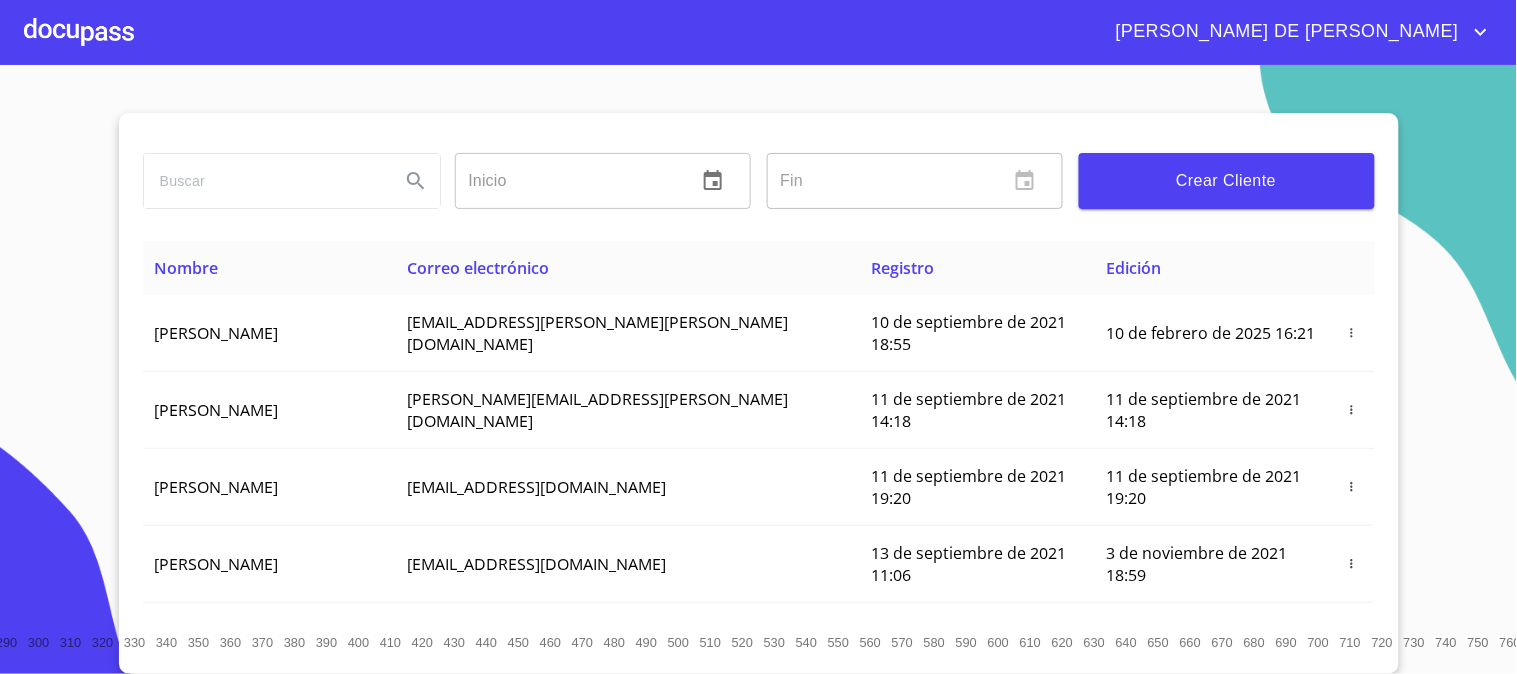click on "Crear Cliente" at bounding box center (1227, 181) 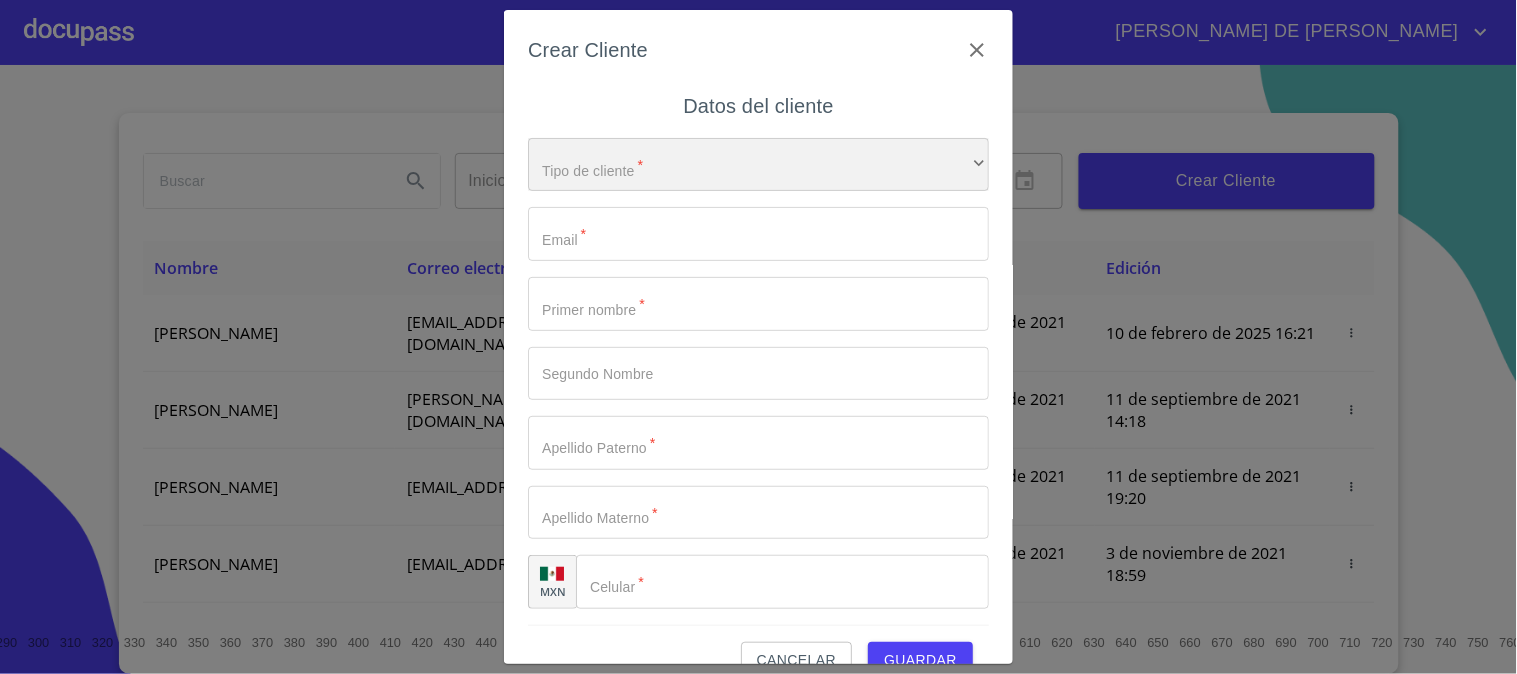click on "​" at bounding box center (758, 165) 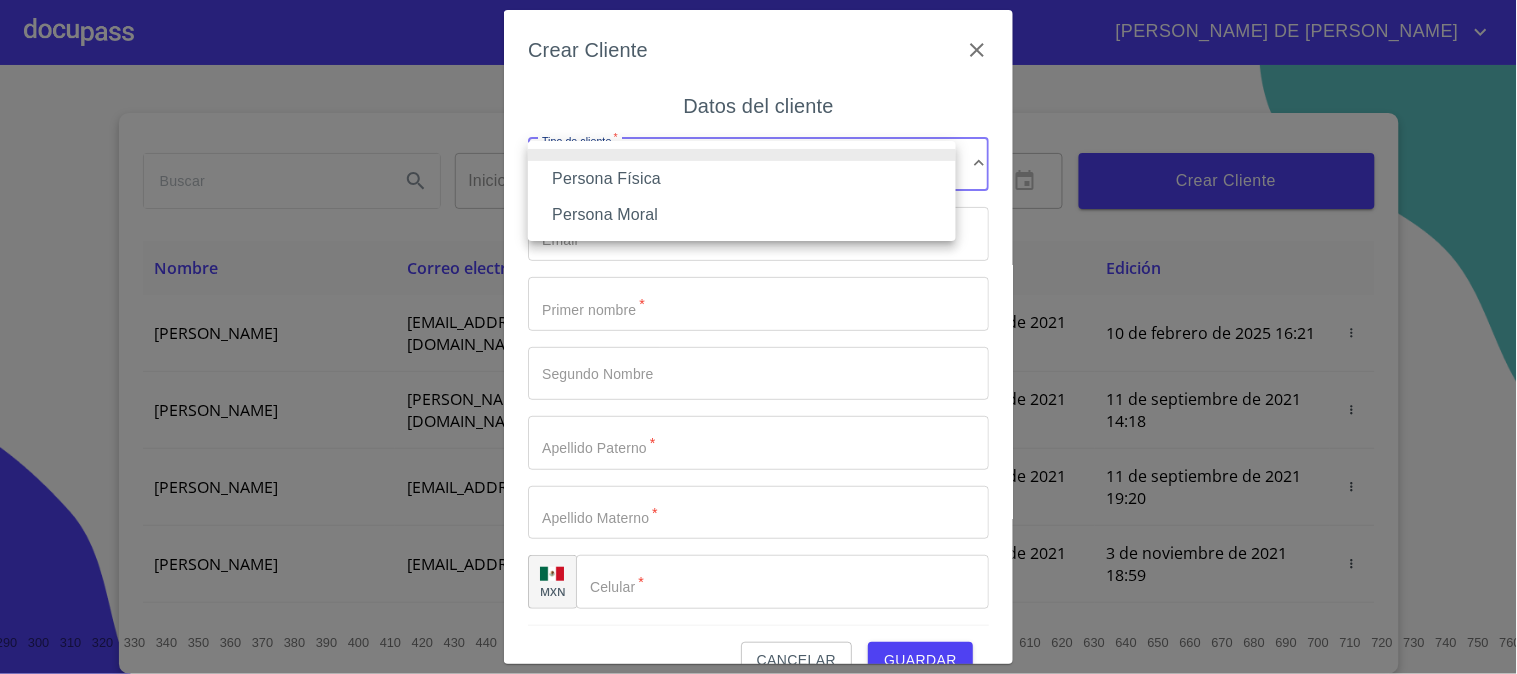 click on "Persona Física" at bounding box center [742, 179] 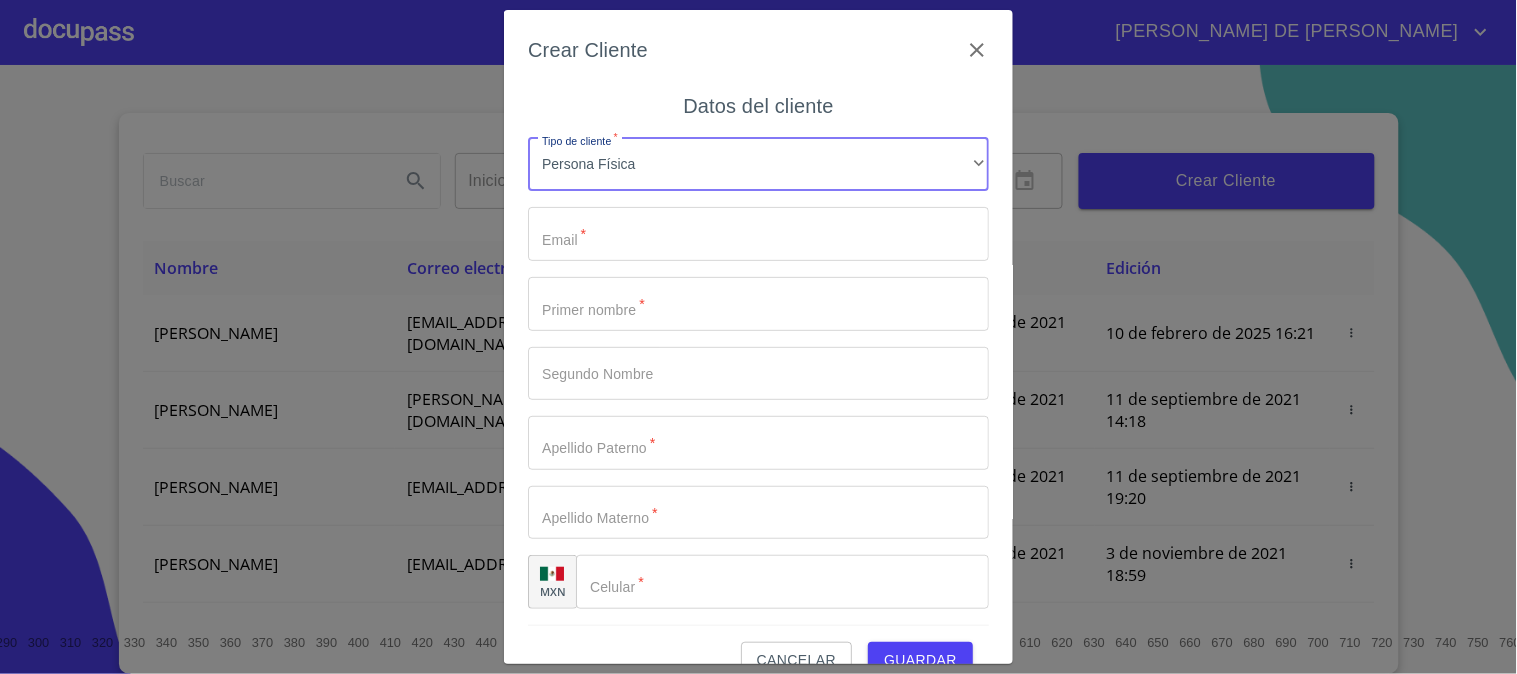 click on "Tipo de cliente   *" at bounding box center (758, 234) 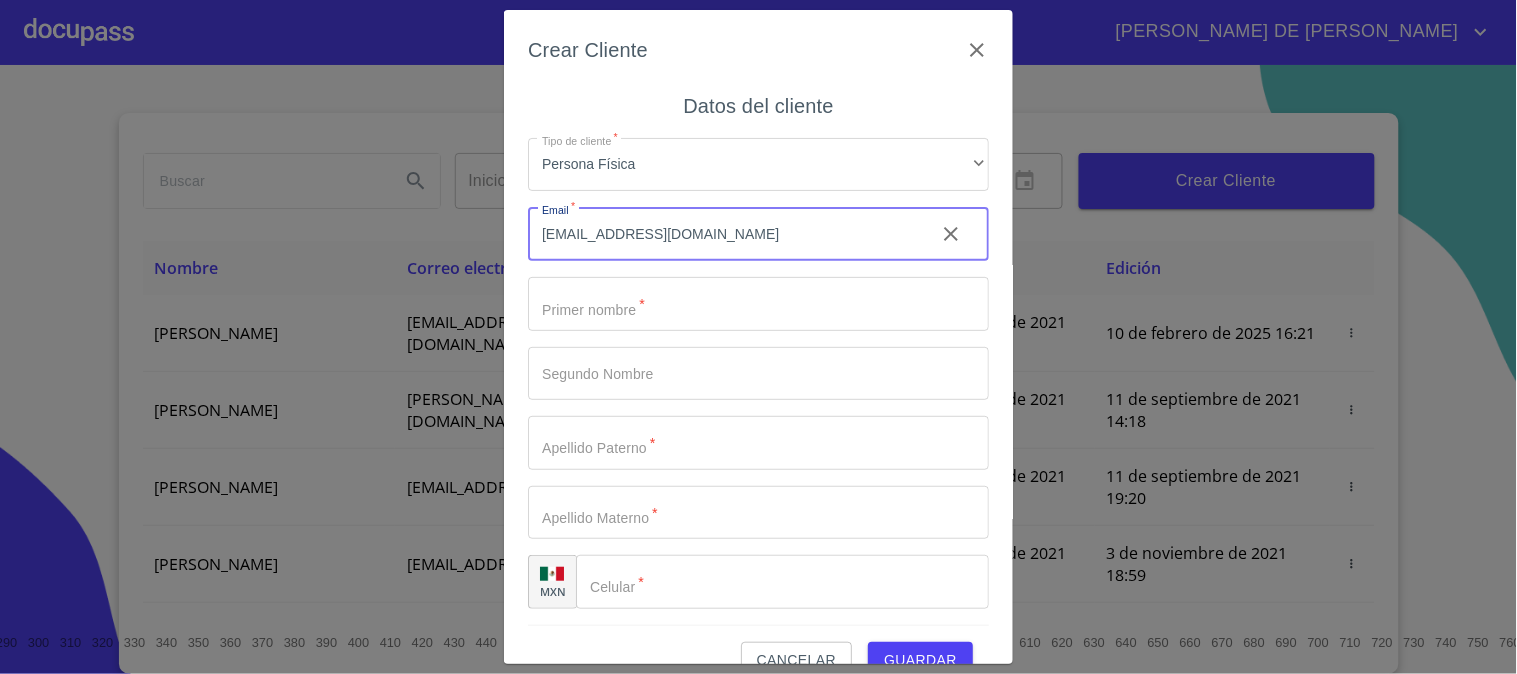 type on "[EMAIL_ADDRESS][DOMAIN_NAME]" 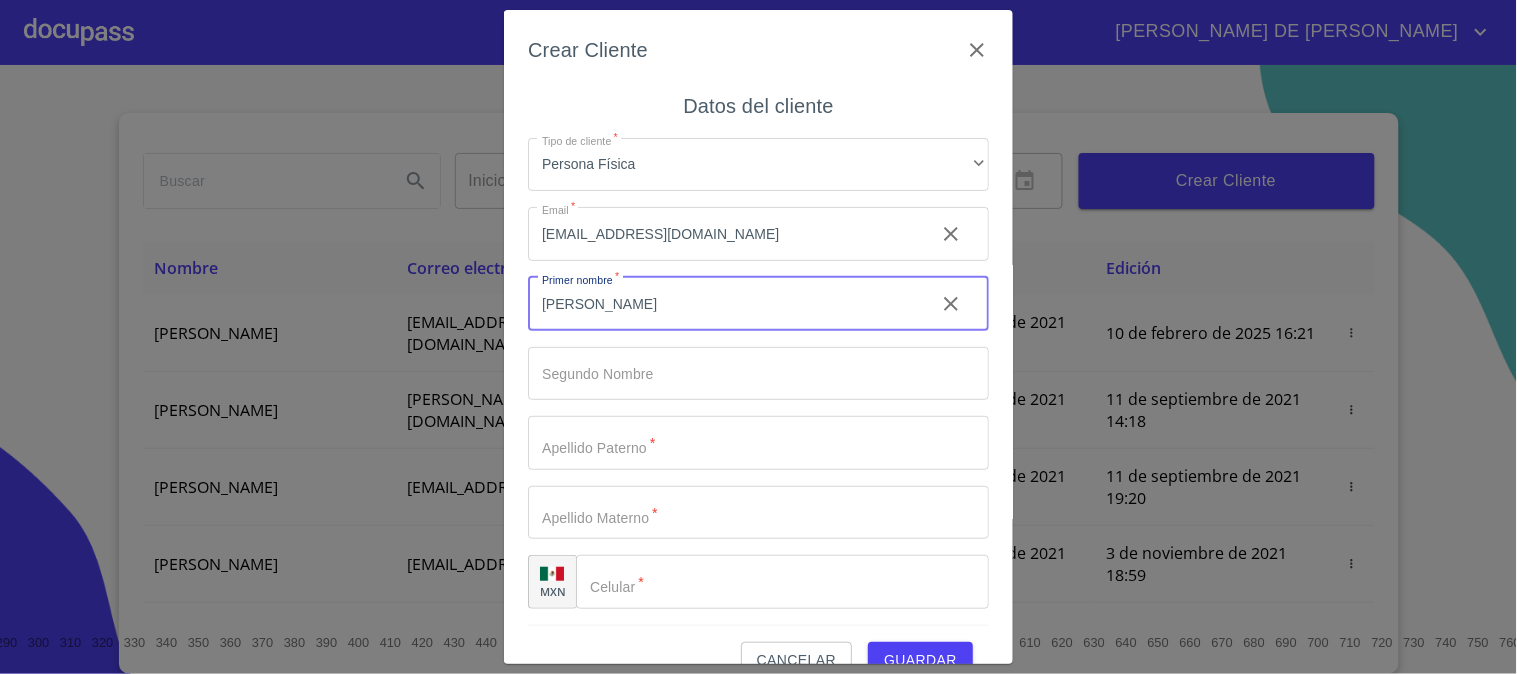 type on "[PERSON_NAME]" 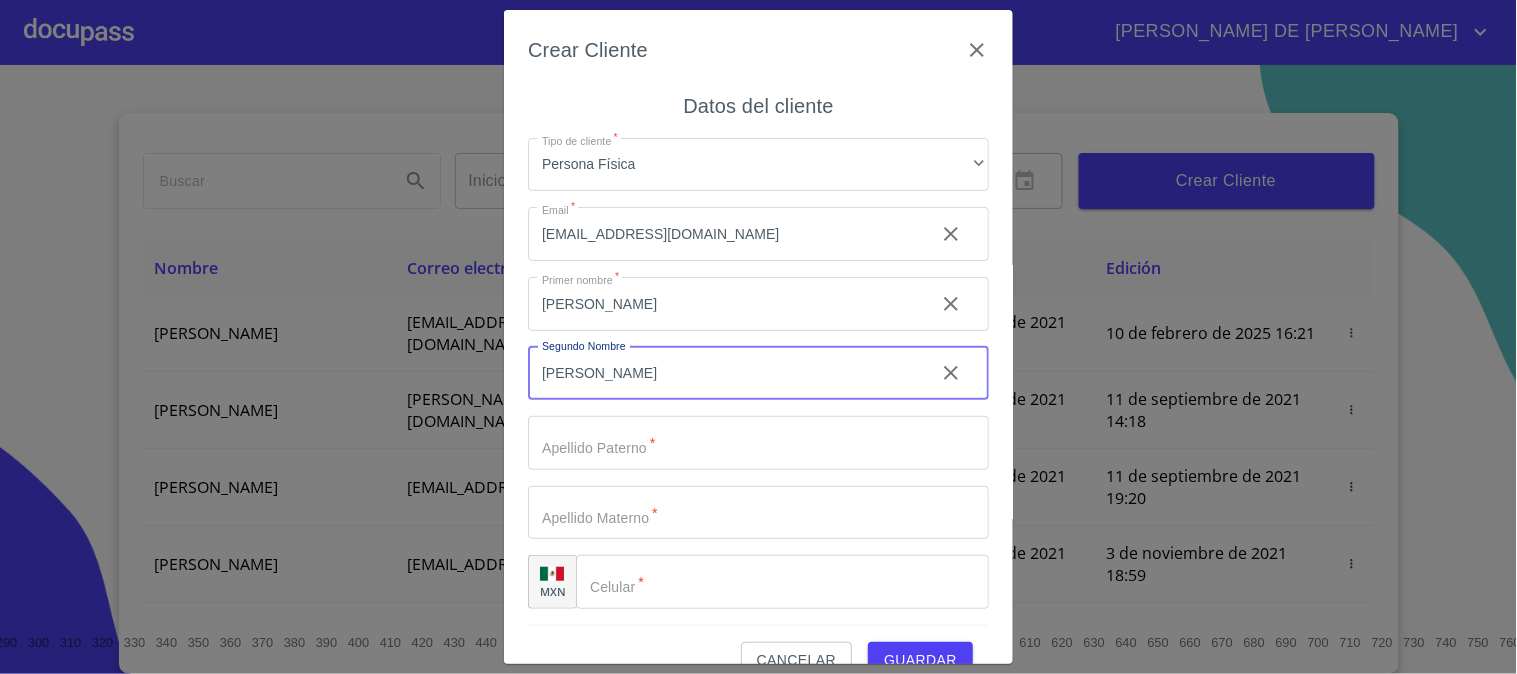 type on "[PERSON_NAME]" 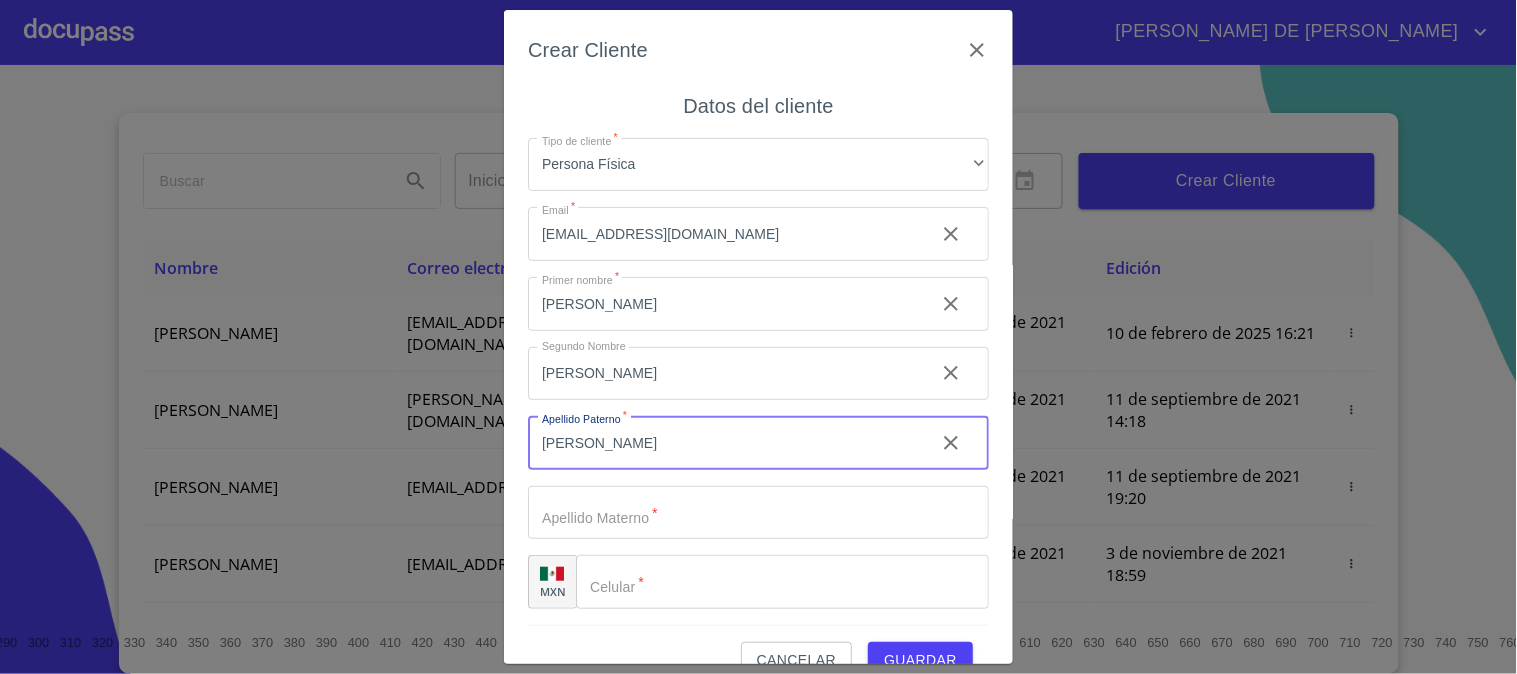 type on "[PERSON_NAME]" 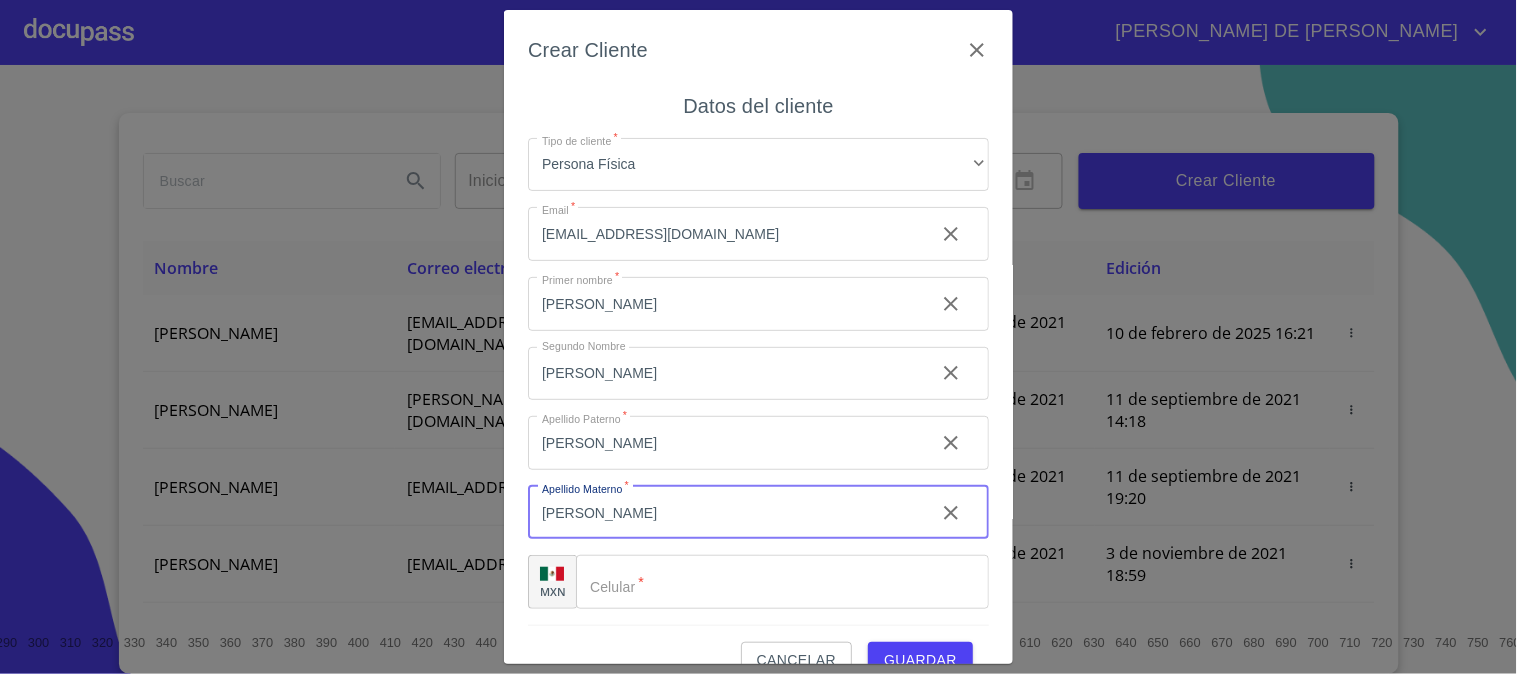 type on "[PERSON_NAME]" 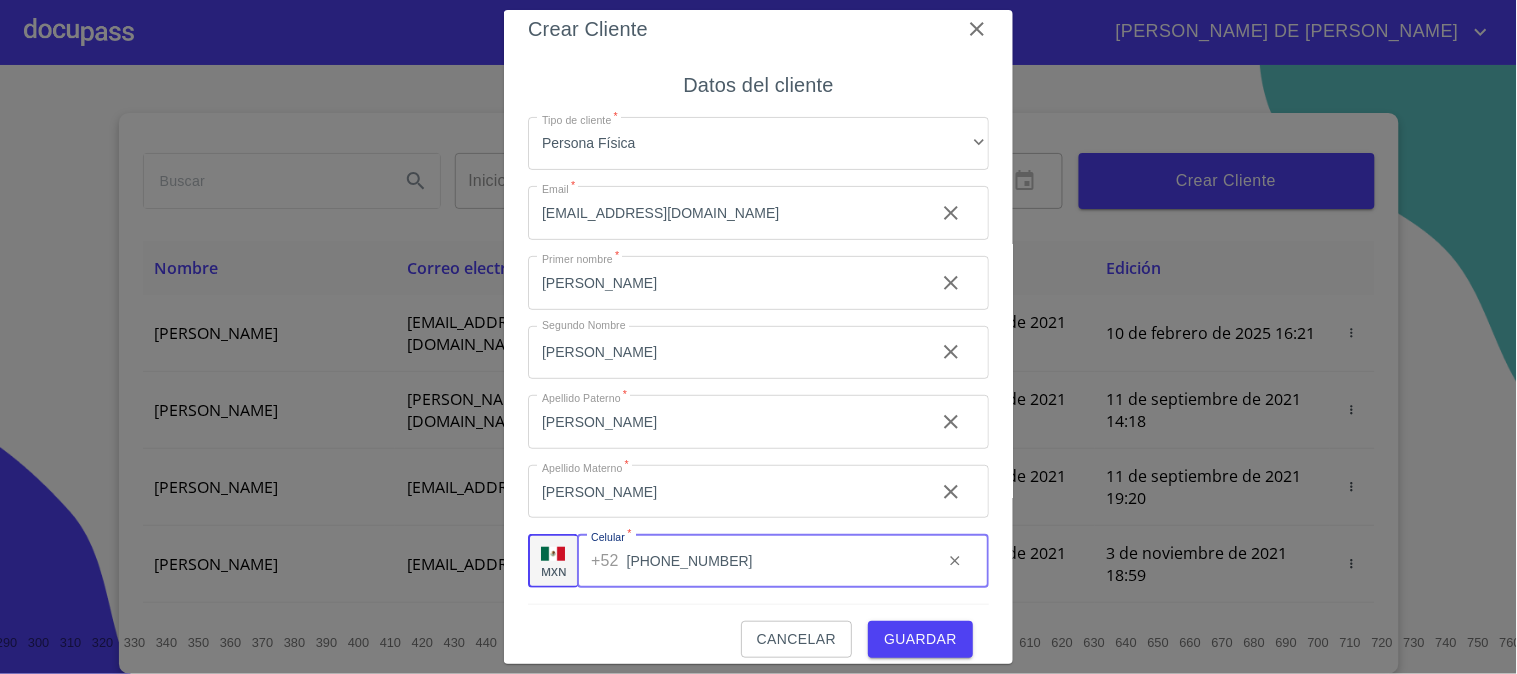 scroll, scrollTop: 38, scrollLeft: 0, axis: vertical 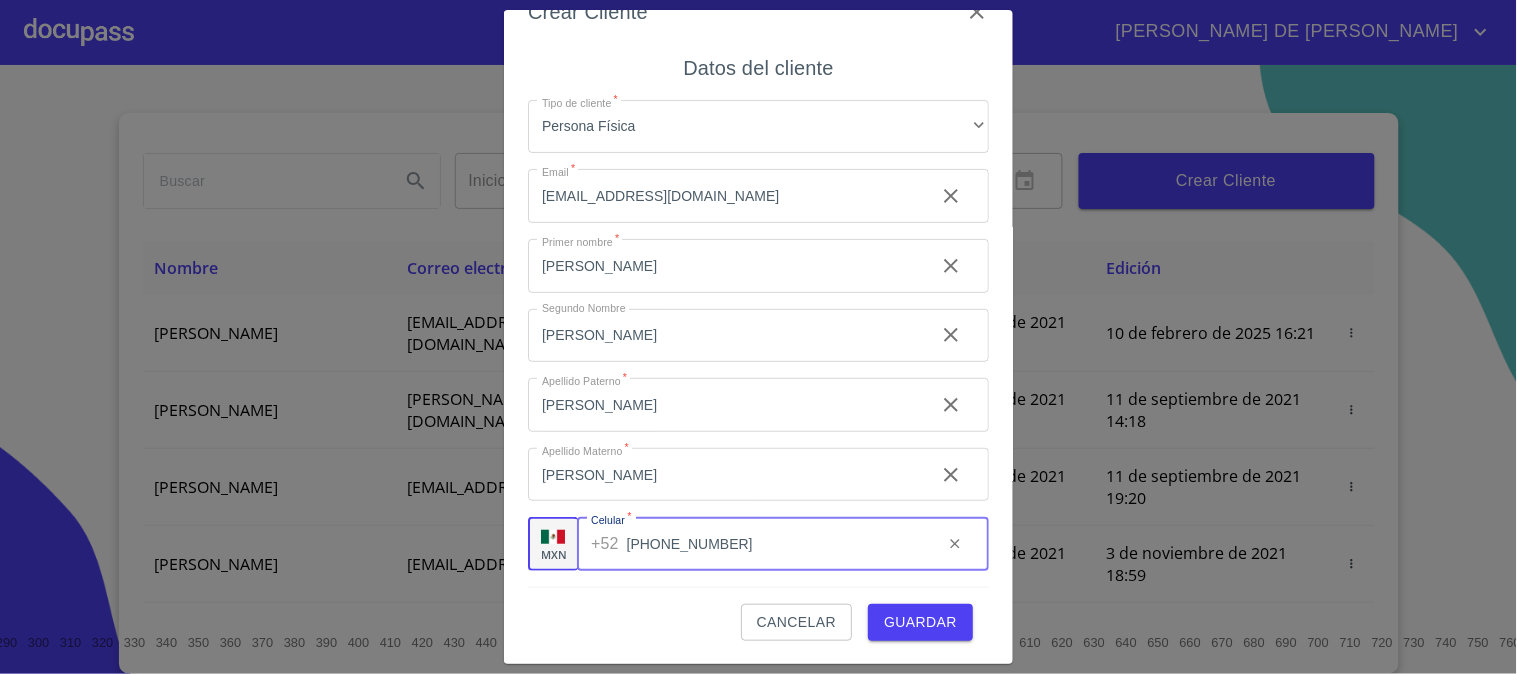 type on "[PHONE_NUMBER]" 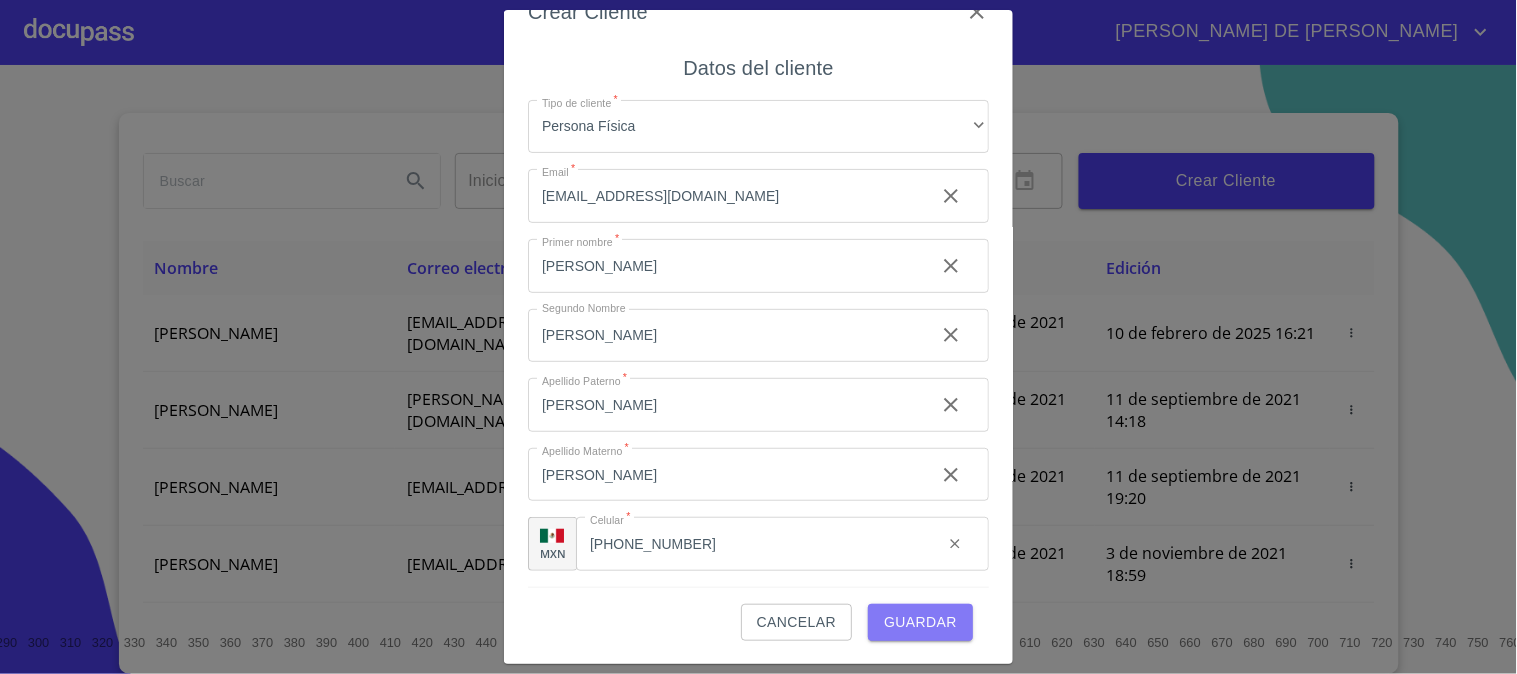click on "Guardar" at bounding box center [920, 622] 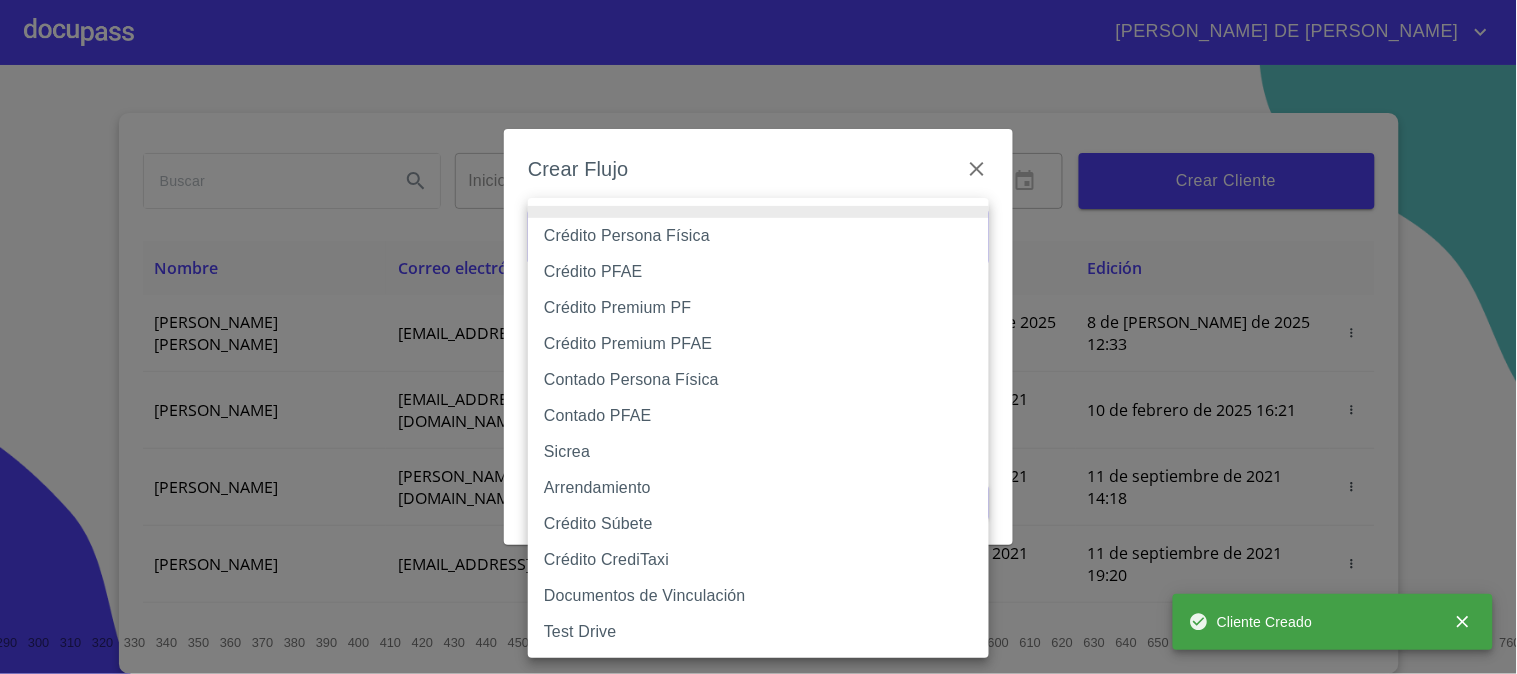 click on "ARTURO DE JESUS Inicio ​ Fin ​ Crear Cliente Nombre   Correo electrónico   Registro   Edición     NORMA ANGELICA SOLANO OROZCO adryorozco310386@gmail.com 8 de julio de 2025 12:33 8 de julio de 2025 12:33 DIEGO ANCIRA GROVER diego.ancira.grover@gmail.com 10 de septiembre de 2021 18:55 10 de febrero de 2025 16:21 LUIS FERNANDO CELIS  luis.celis@live.com.mx 11 de septiembre de 2021 14:18 11 de septiembre de 2021 14:18 MAYRA  GONZALEZ mayragl@hotmail.com 11 de septiembre de 2021 19:20 11 de septiembre de 2021 19:20 MANUEL BRAVO manbrv_072@yahoo.com.mx 13 de septiembre de 2021 11:06 3 de noviembre de 2021 18:59 JUAN CARLOS BAUTISTA 123bautistas@gmail.com 14 de septiembre de 2021 12:26 14 de septiembre de 2021 12:26 MERCEDES GUTIERREZ juanmontiel626@gmail.com 14 de septiembre de 2021 16:35 14 de septiembre de 2021 16:35 JUAN ANTONIO CRUZ maliachi_7@hotmail.com 14 de septiembre de 2021 18:24 14 de septiembre de 2021 18:24 JAIME  GONZALEZ  jaimeglez2103@gmail.com 15 de septiembre de 2021 13:18 1 2 3 4 5 6" at bounding box center [758, 337] 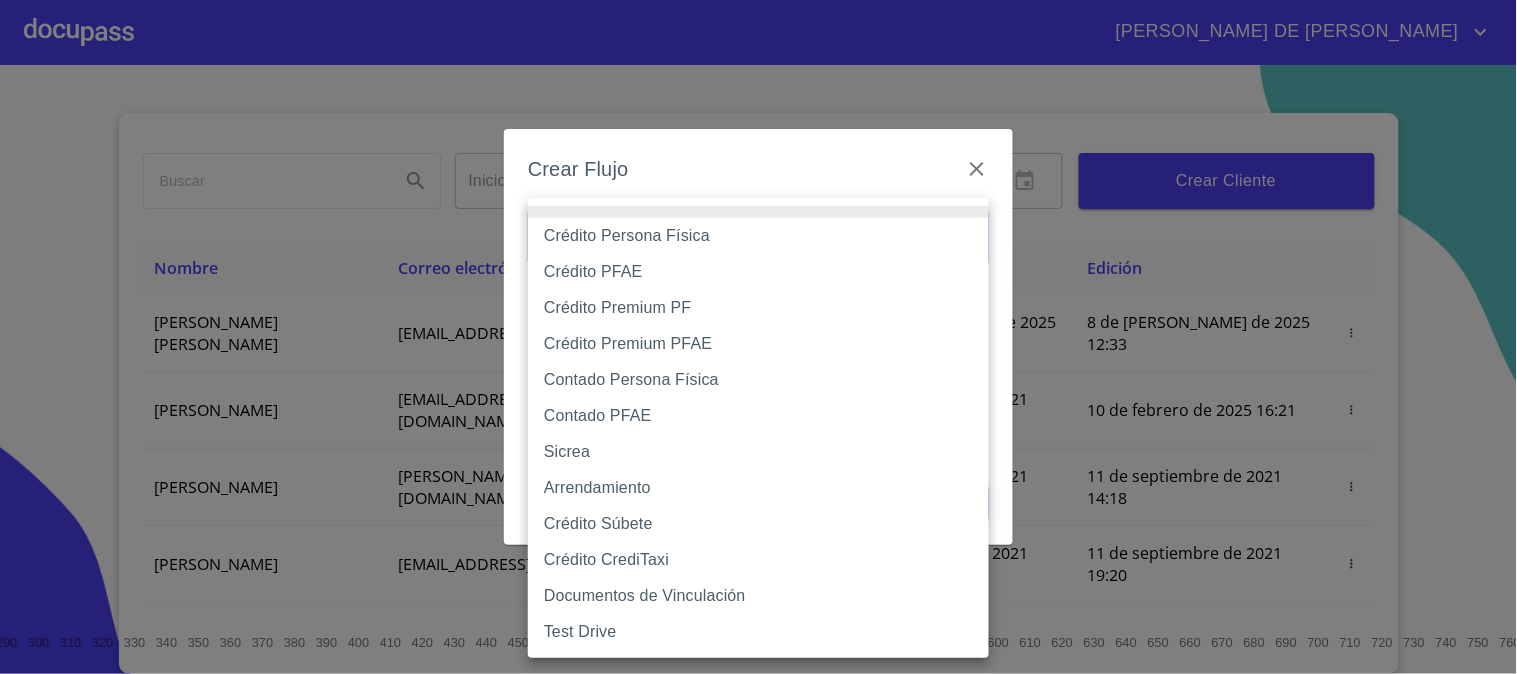 click on "Sicrea" at bounding box center [758, 452] 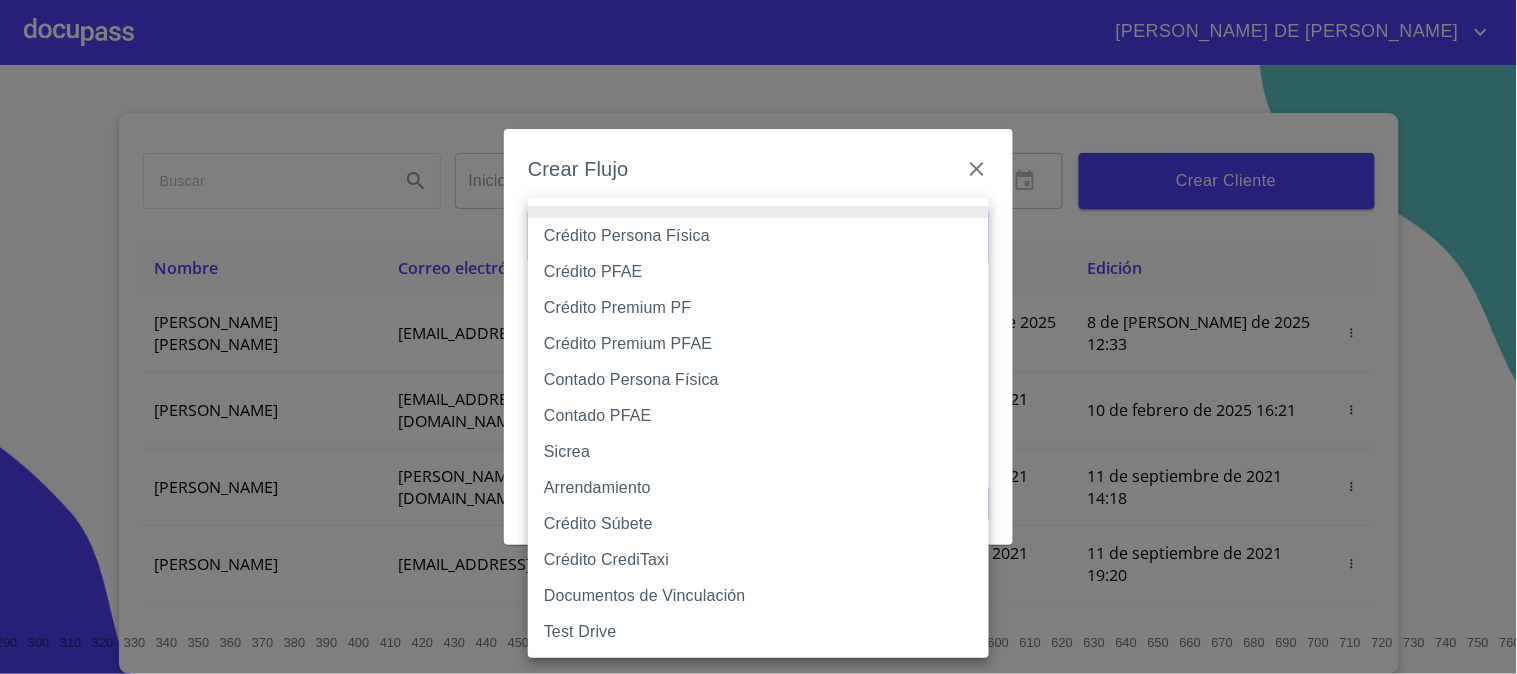 type on "623996b2ffbf160bd6e2ac1f" 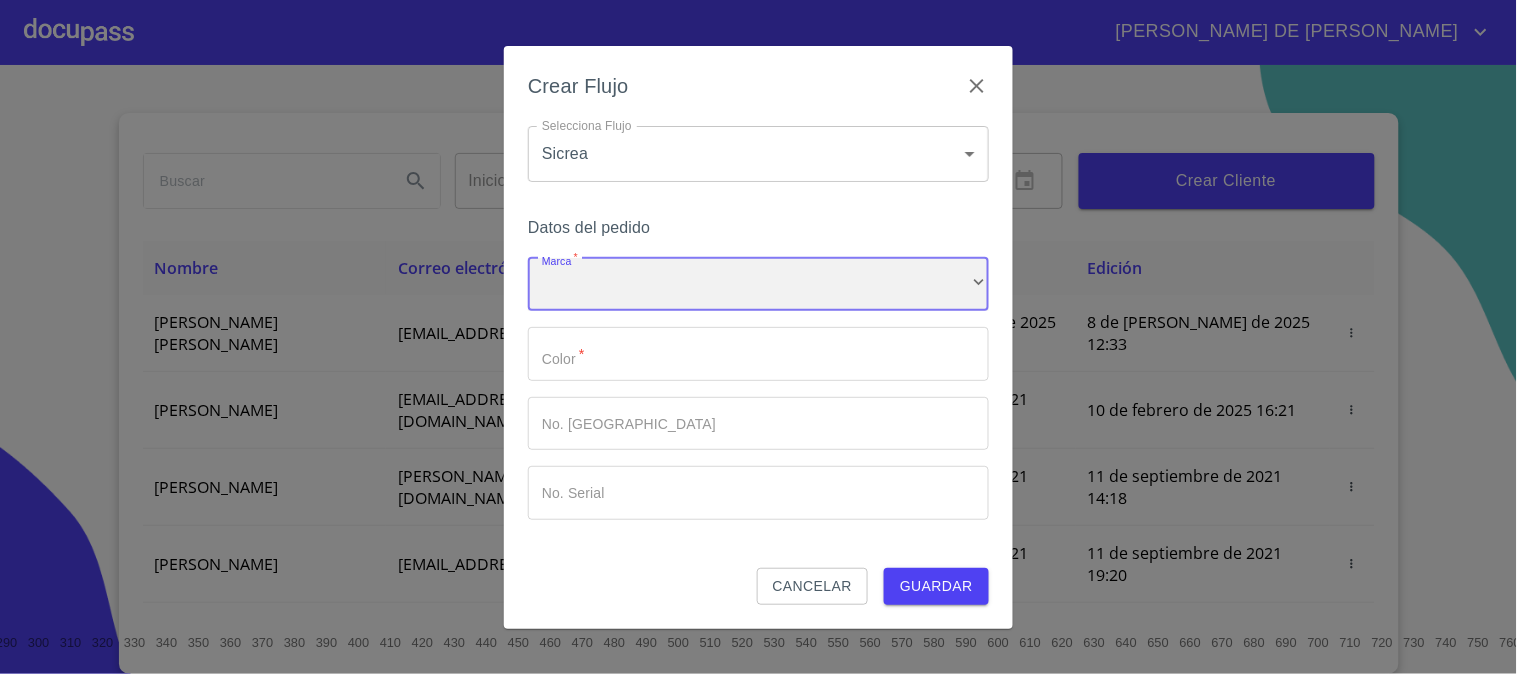 click on "​" at bounding box center [758, 285] 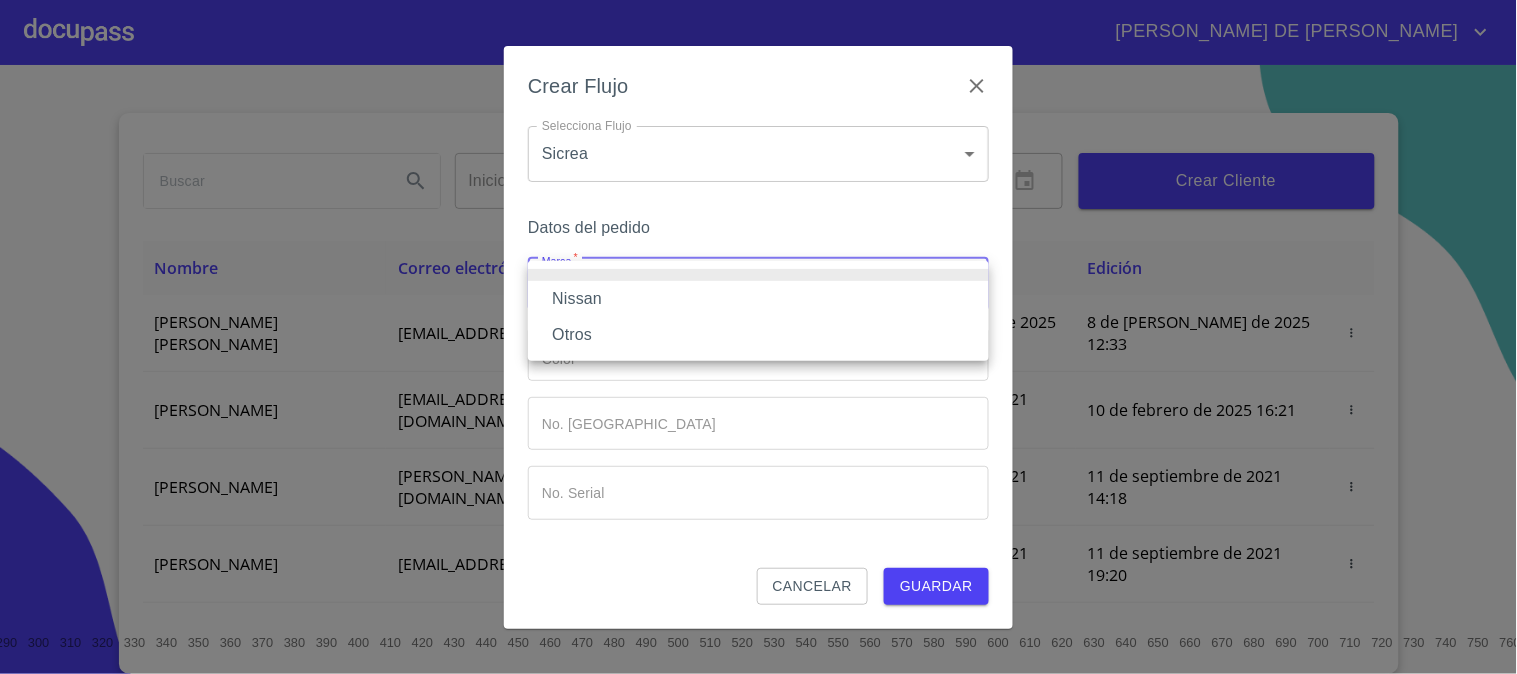 click on "Nissan" at bounding box center (758, 299) 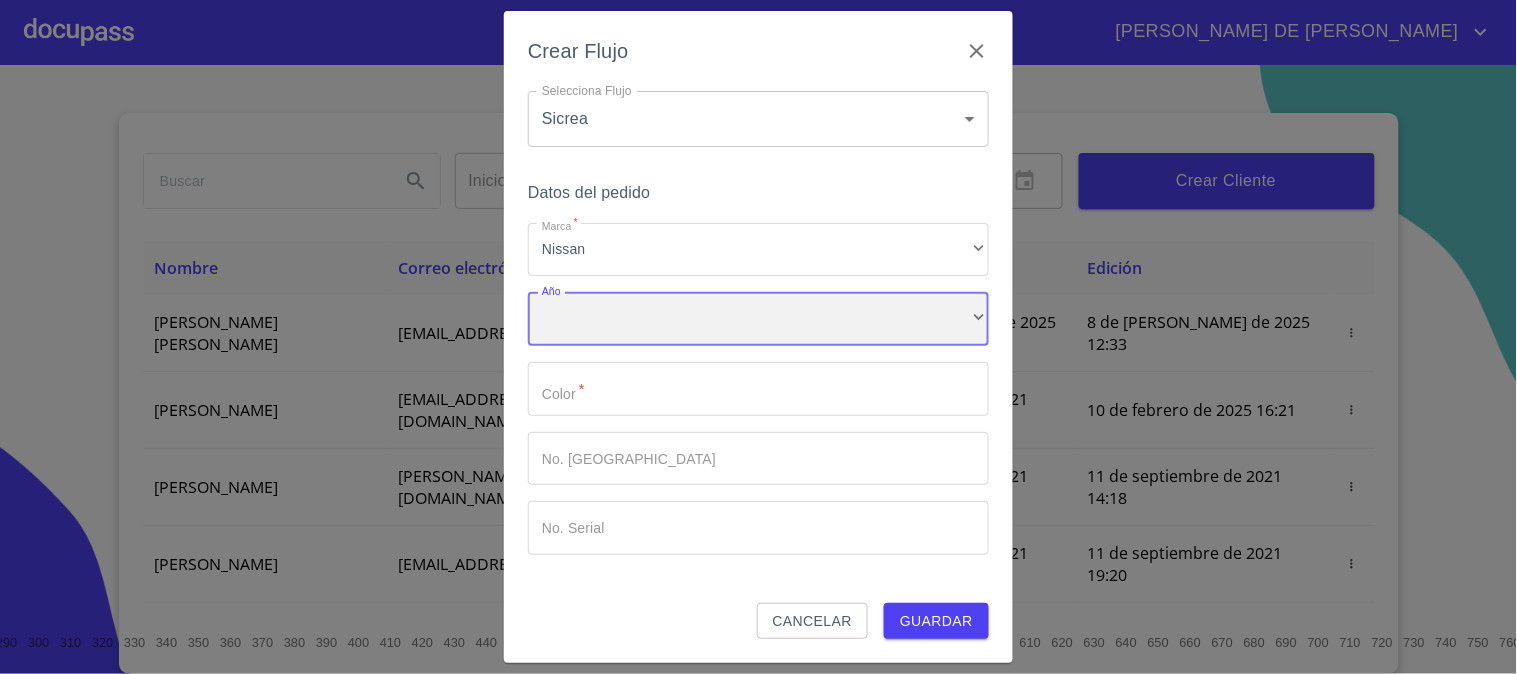 click on "​" at bounding box center [758, 319] 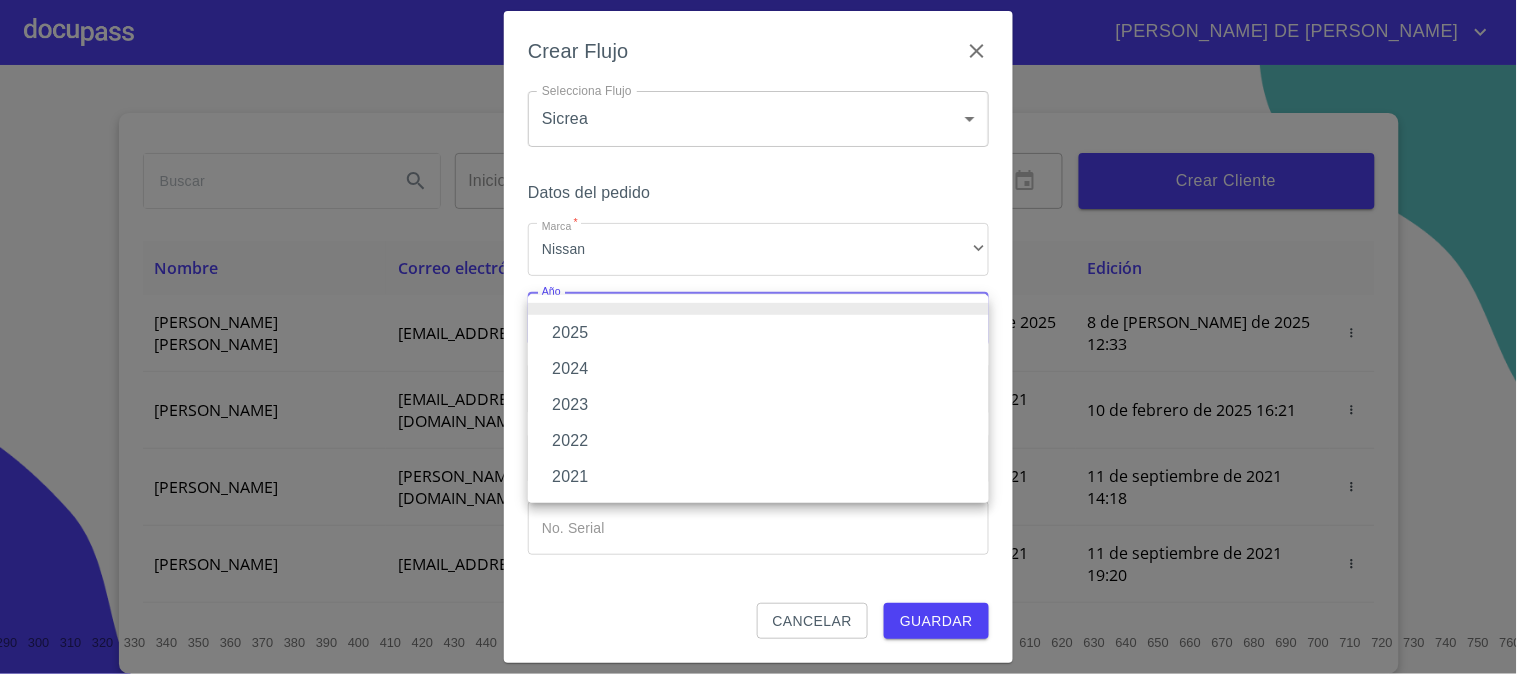 click on "2025" at bounding box center (758, 333) 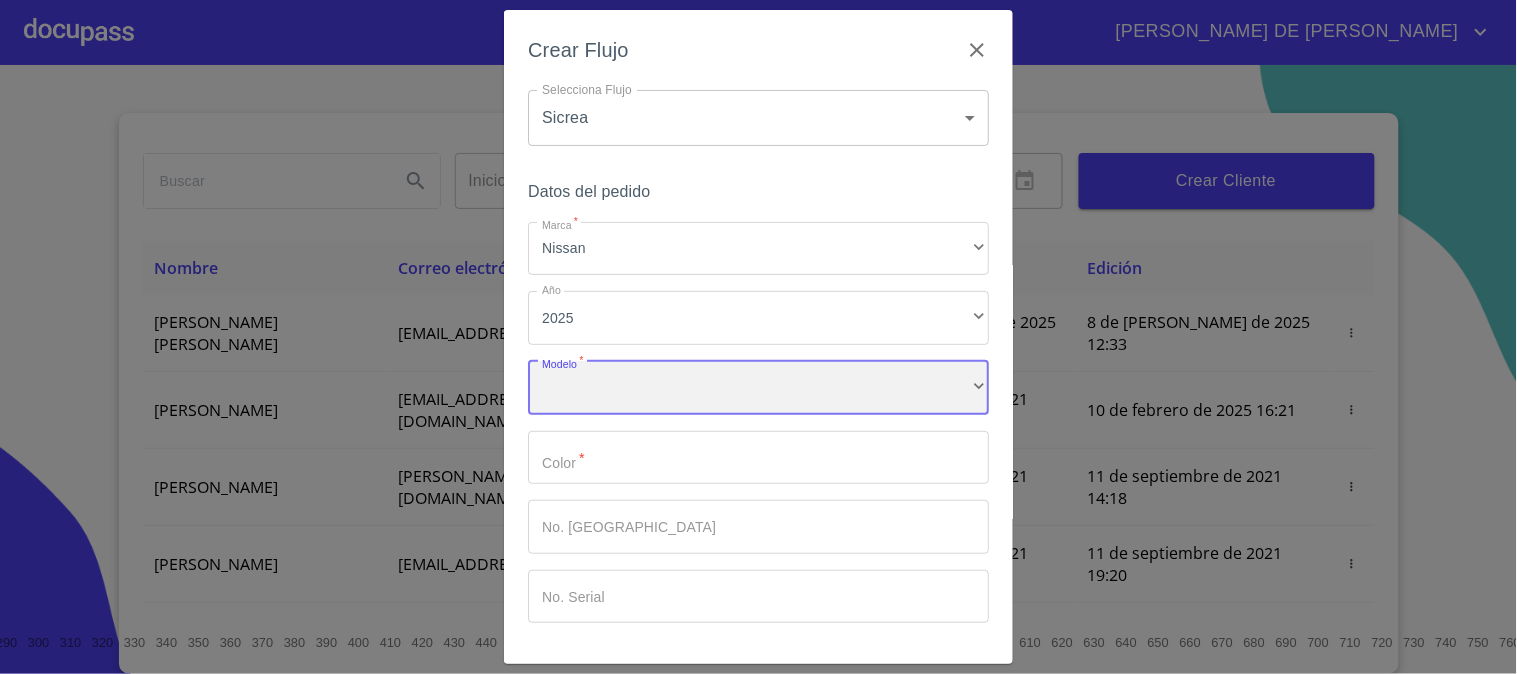 click on "​" at bounding box center [758, 388] 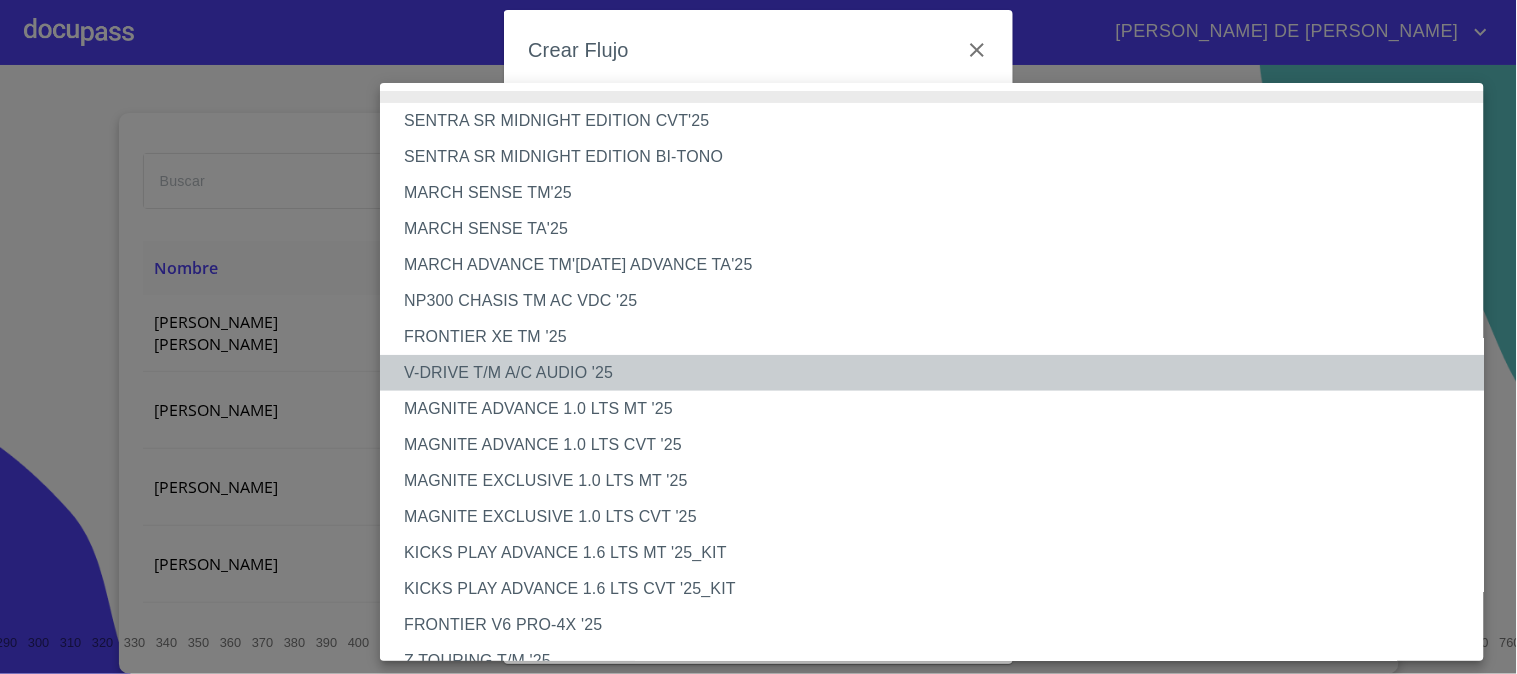 click on "V-DRIVE T/M A/C AUDIO '25" at bounding box center (940, 373) 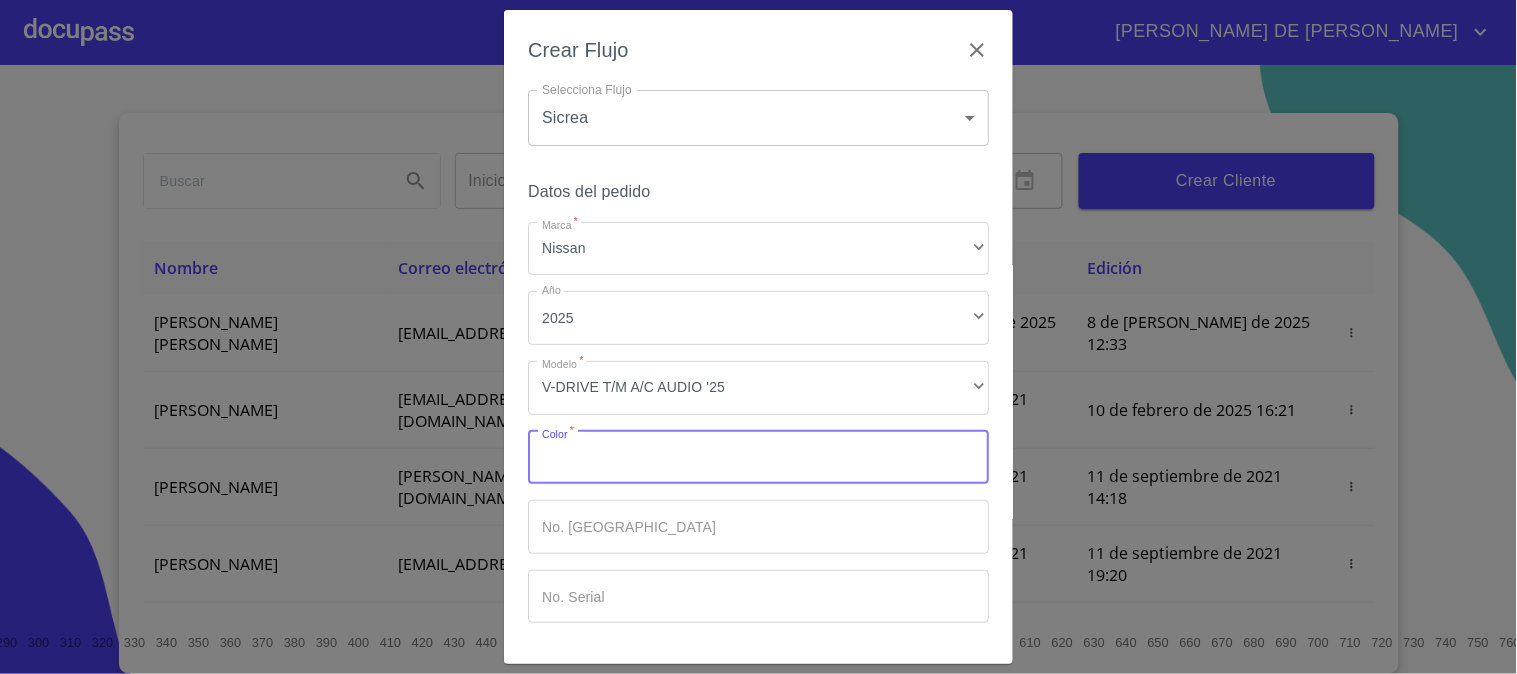 click on "Marca   *" at bounding box center (758, 458) 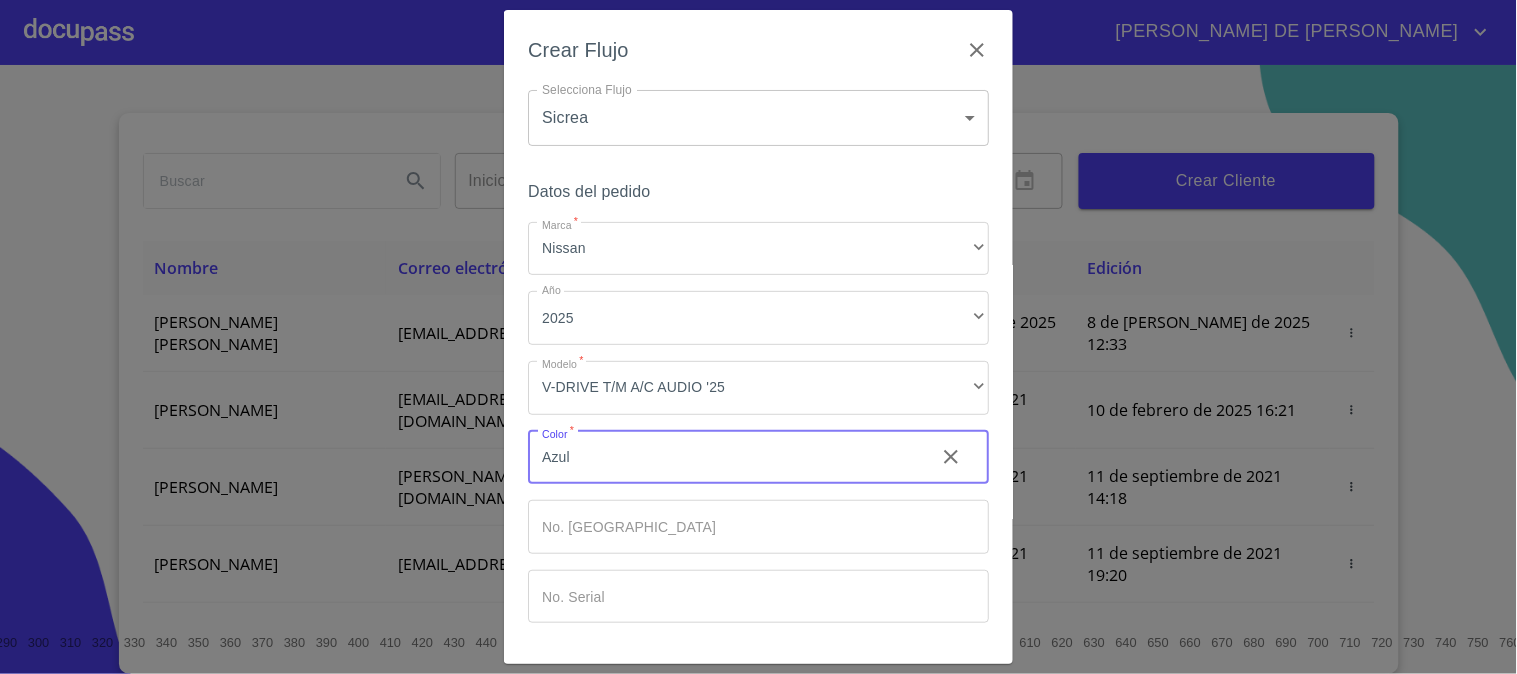 type on "Azul" 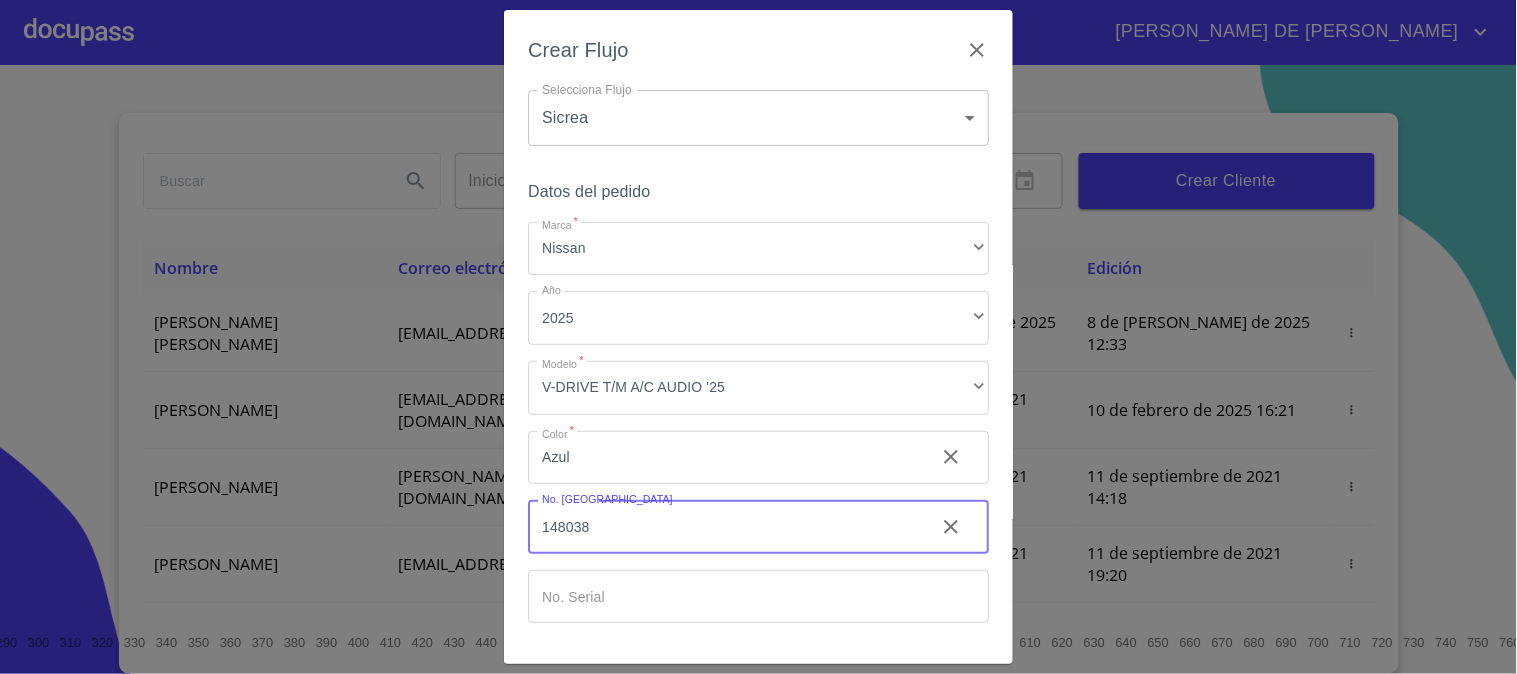 type on "148038" 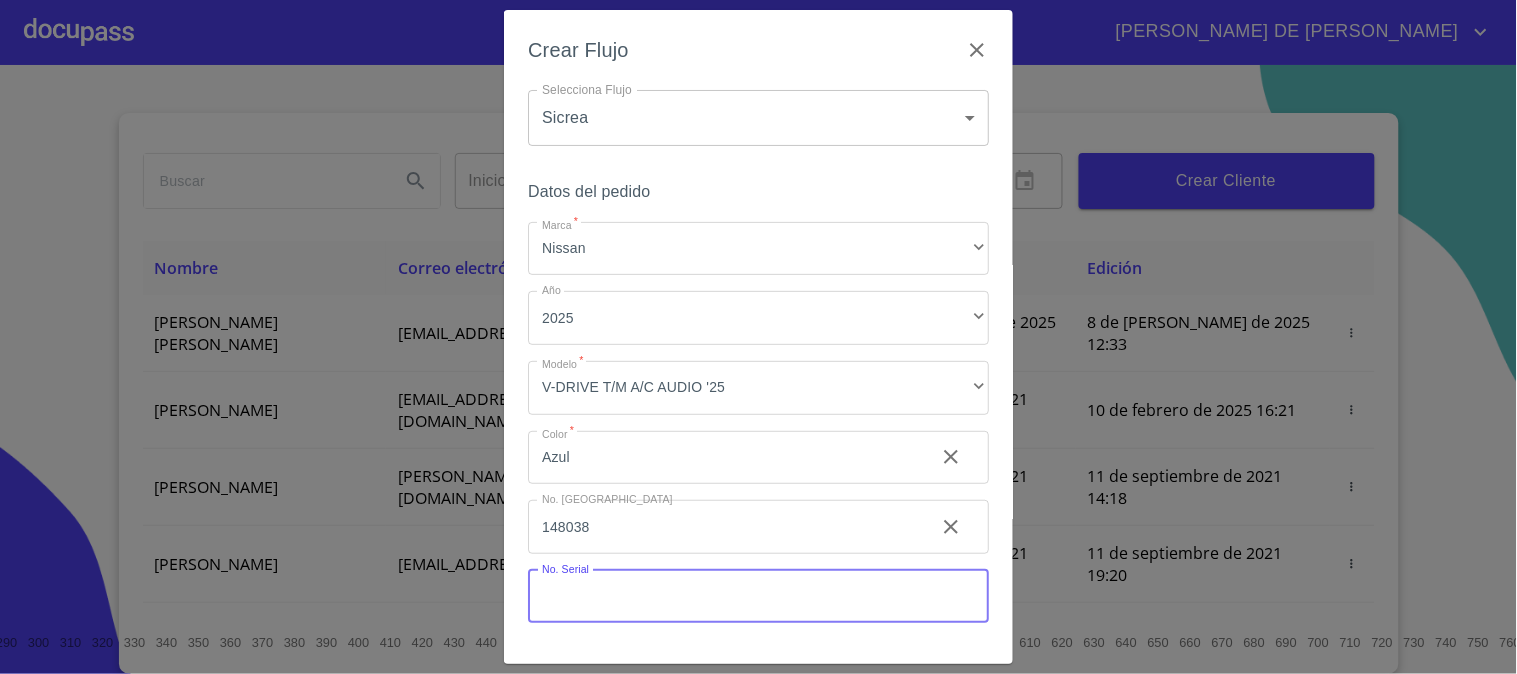 scroll, scrollTop: 67, scrollLeft: 0, axis: vertical 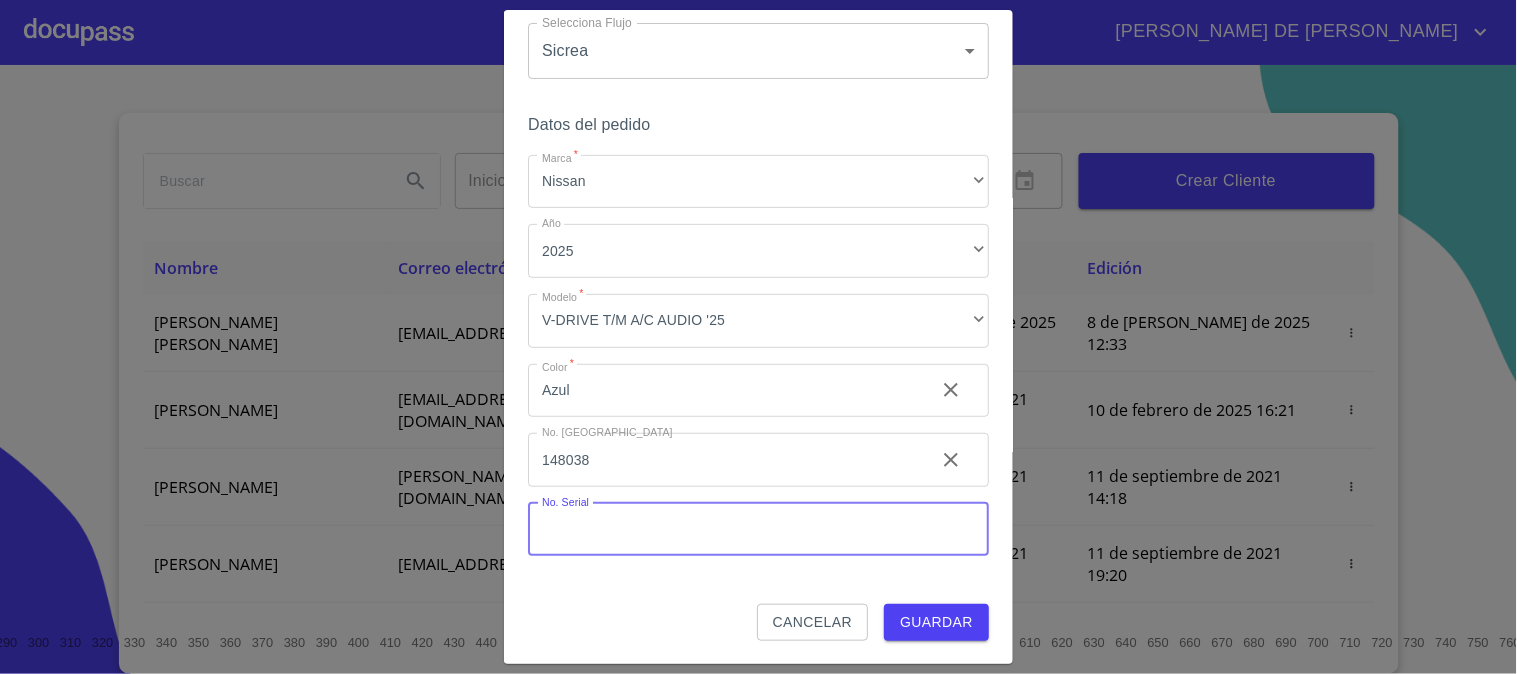 click on "Guardar" at bounding box center [936, 622] 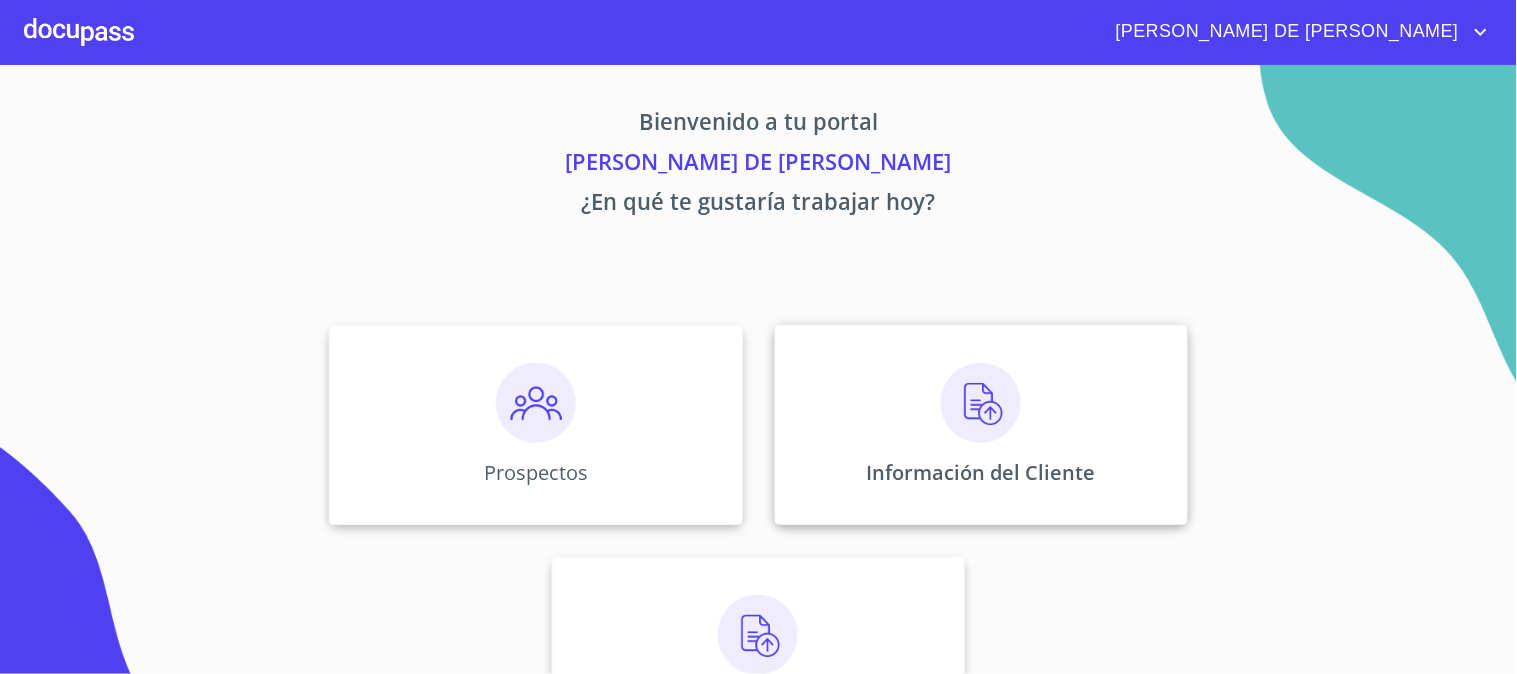 click at bounding box center [981, 403] 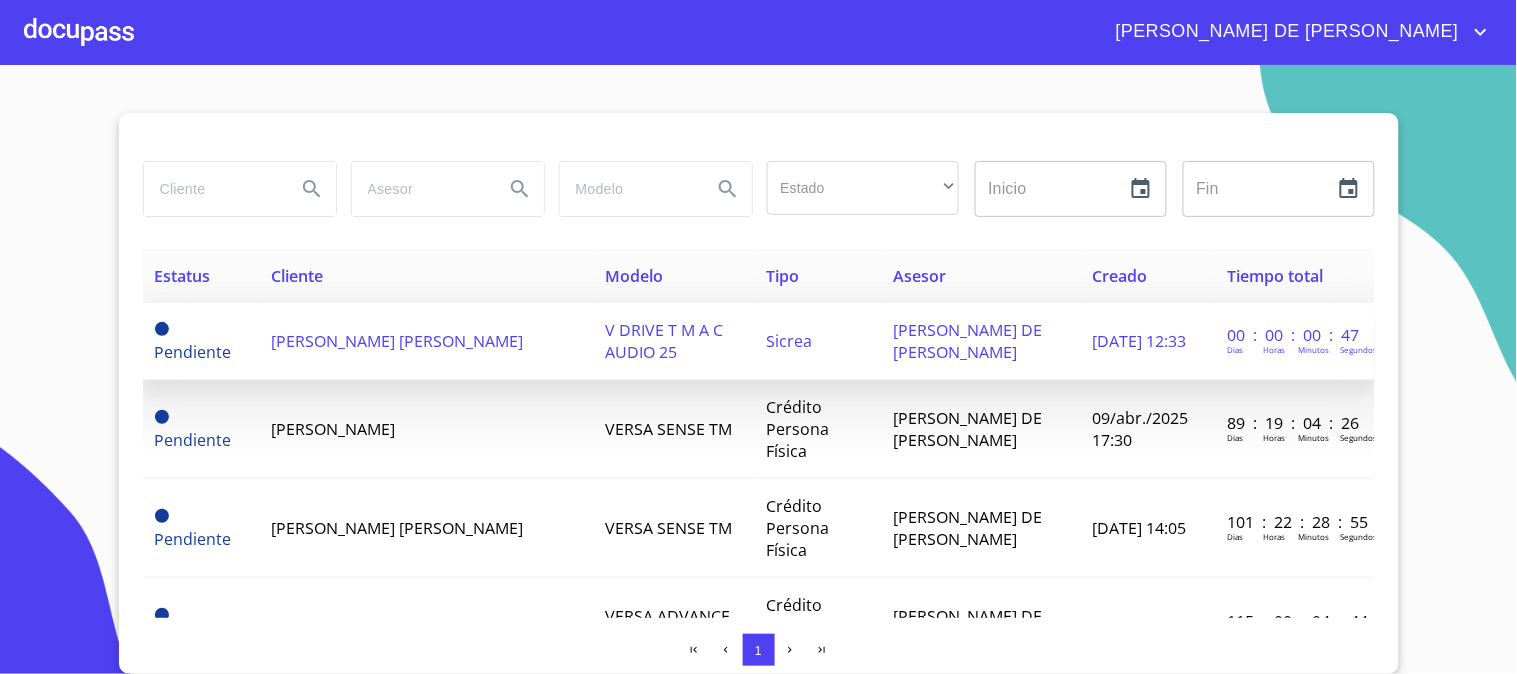 click on "V DRIVE T M A C AUDIO 25" at bounding box center (673, 341) 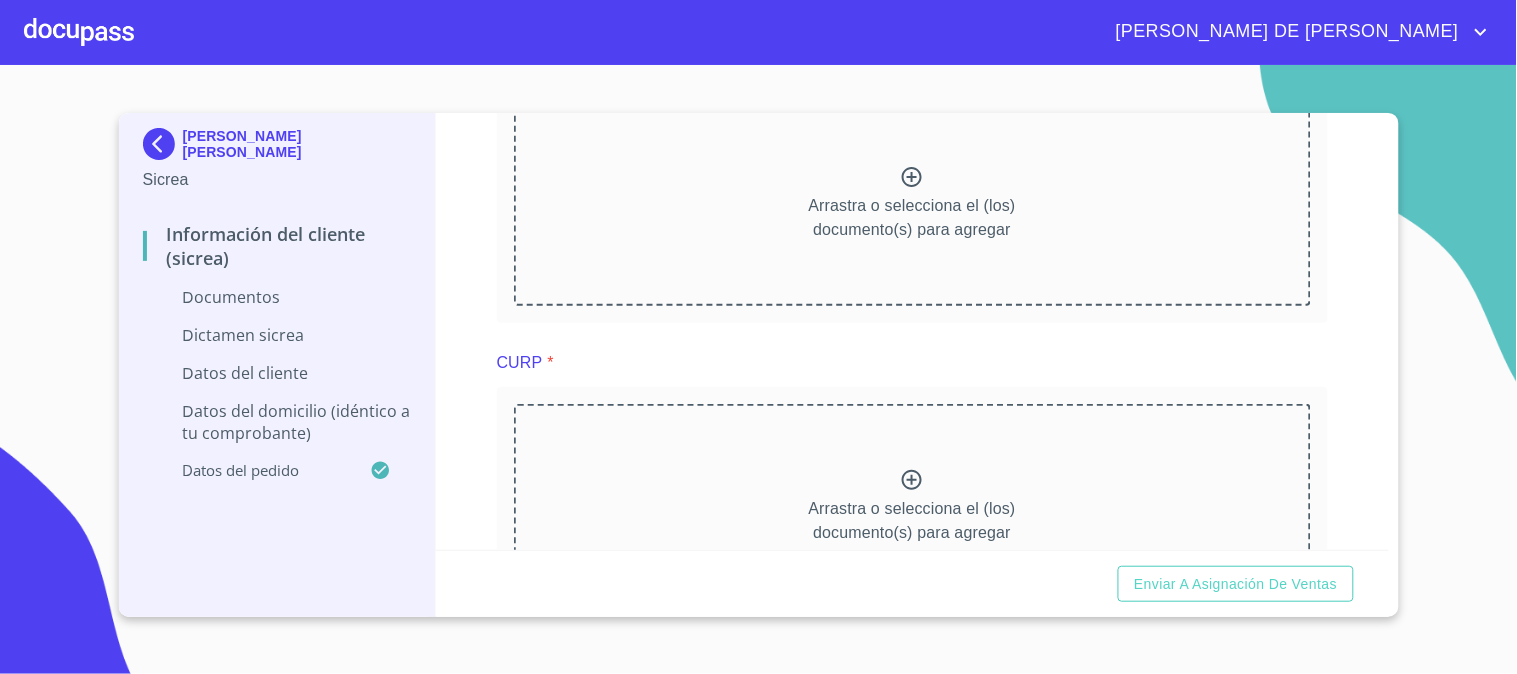 scroll, scrollTop: 1000, scrollLeft: 0, axis: vertical 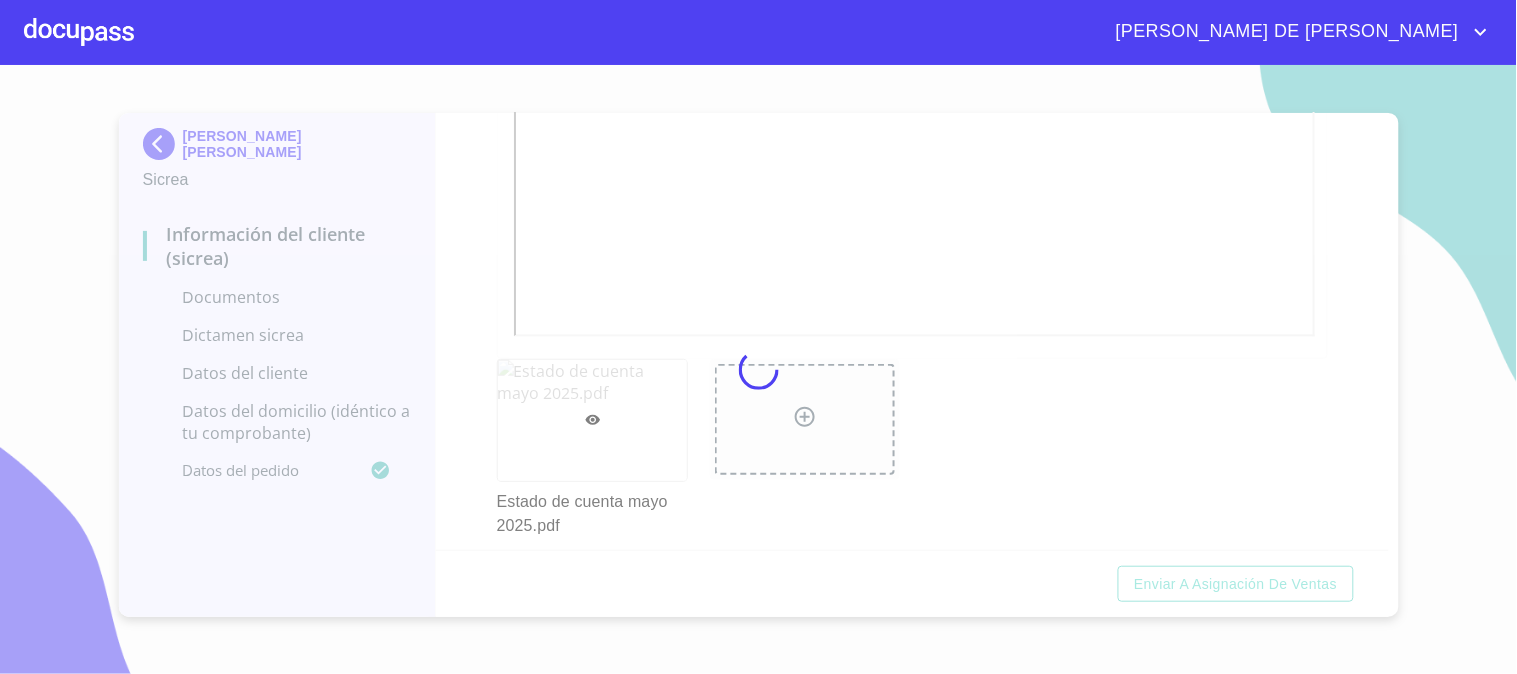 click at bounding box center [758, 369] 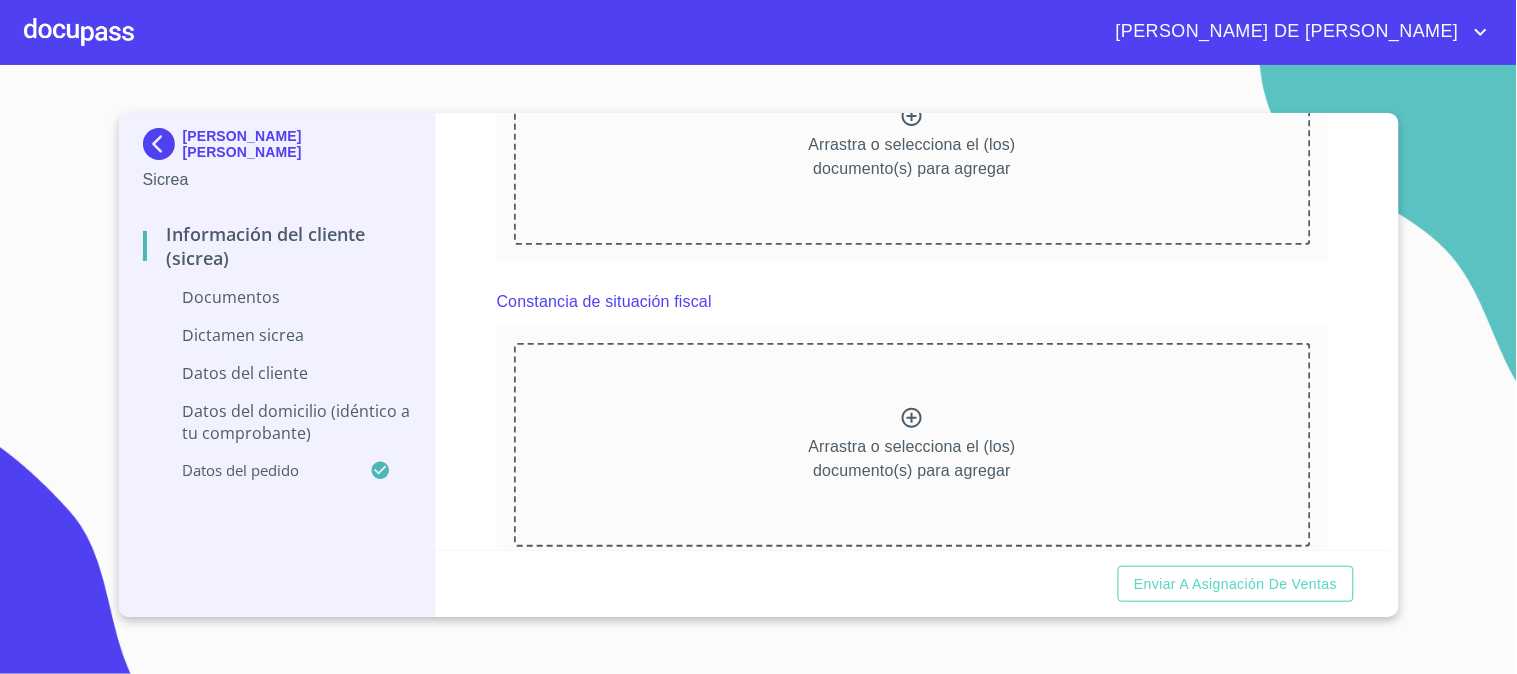 scroll, scrollTop: 1888, scrollLeft: 0, axis: vertical 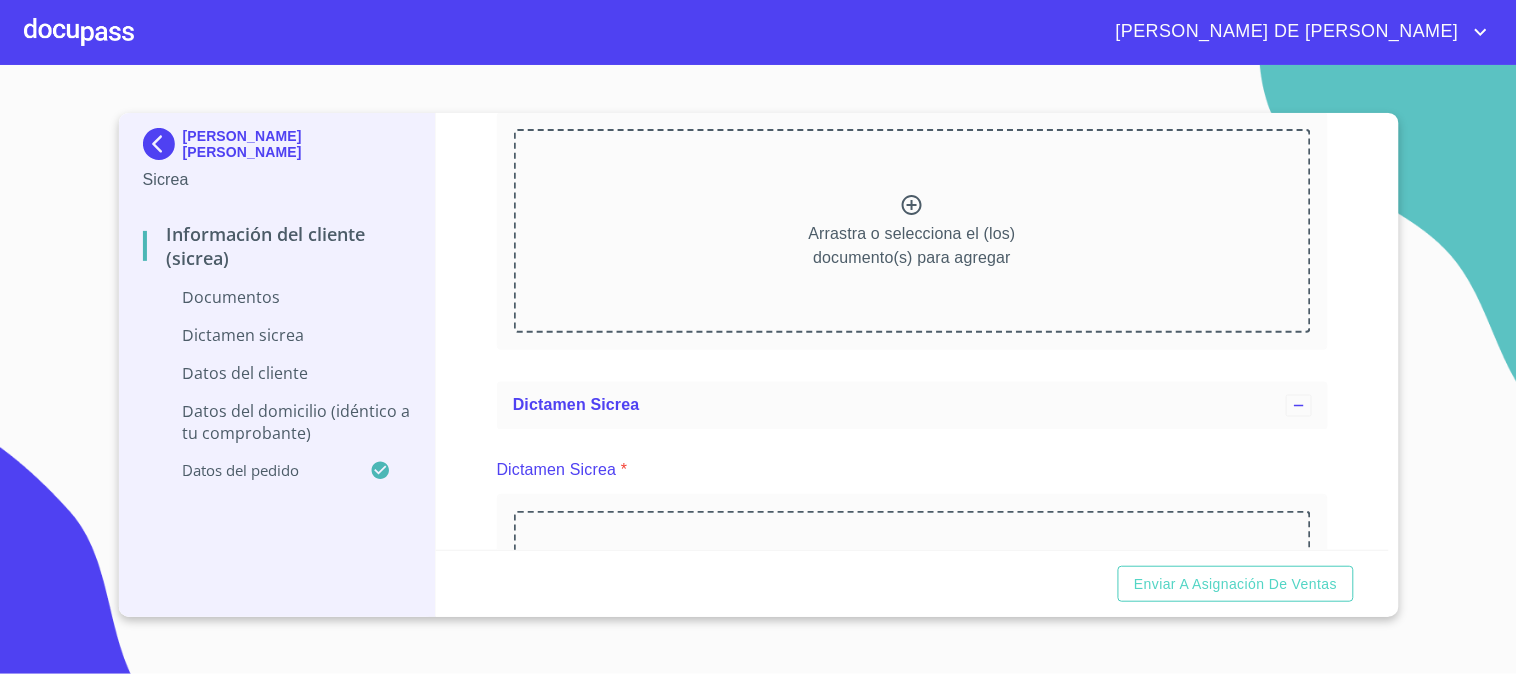 click on "Constancia de situación fiscal" at bounding box center (912, -345) 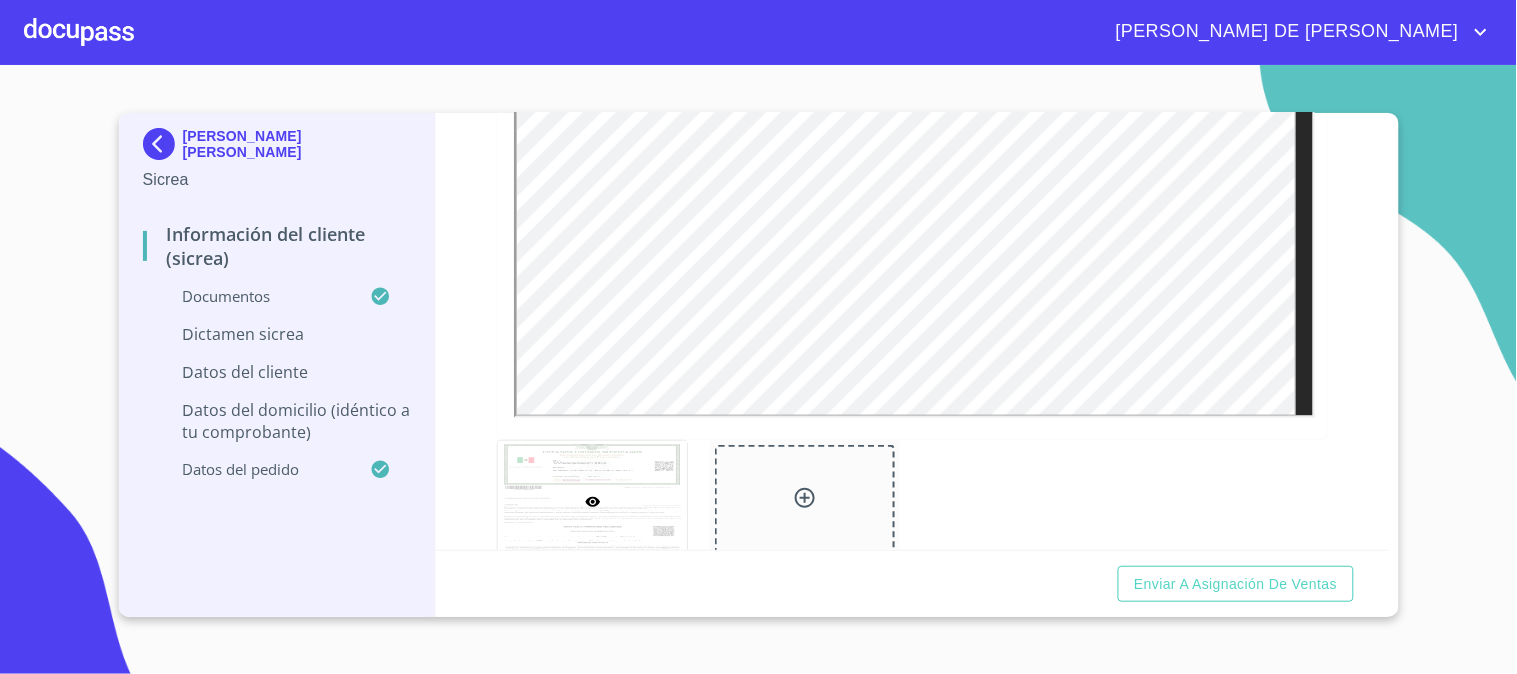 scroll, scrollTop: 0, scrollLeft: 0, axis: both 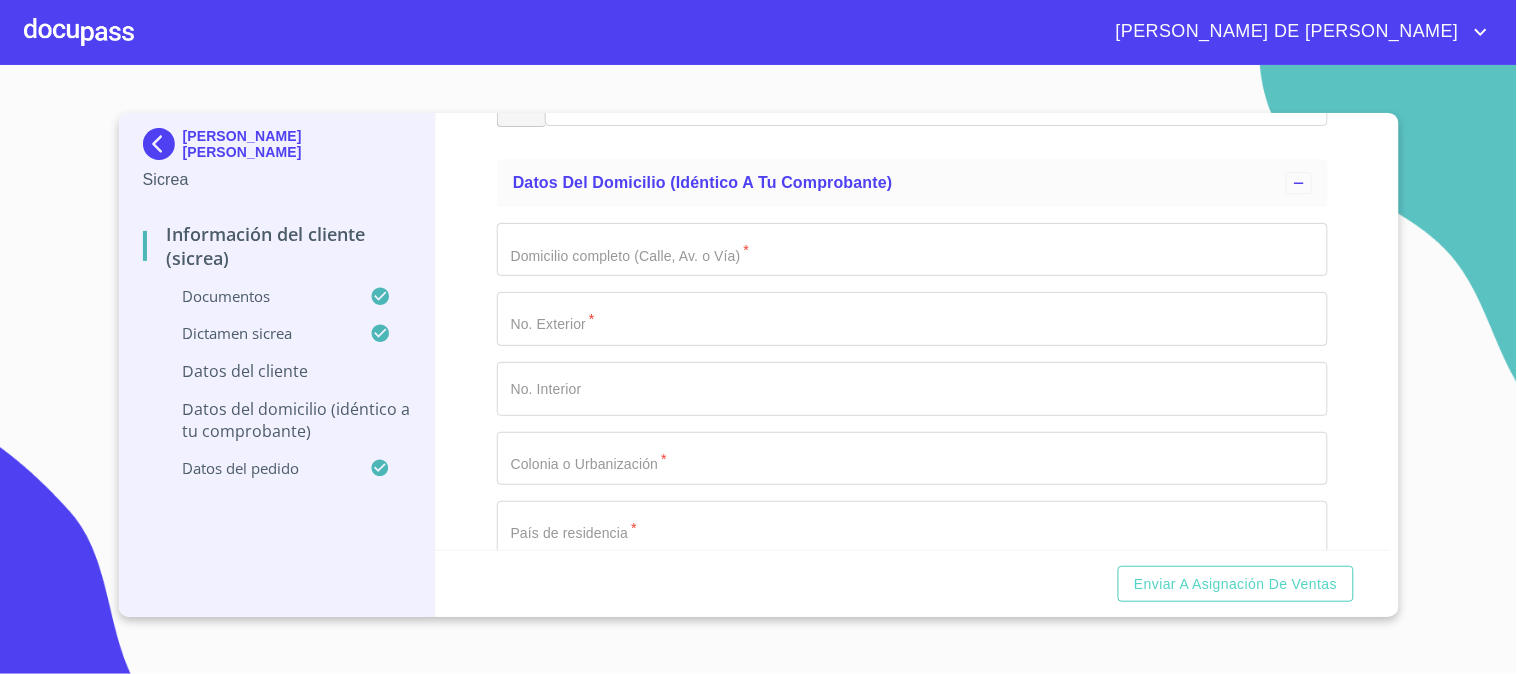 click on "Documento de identificación.   *" at bounding box center (912, -318) 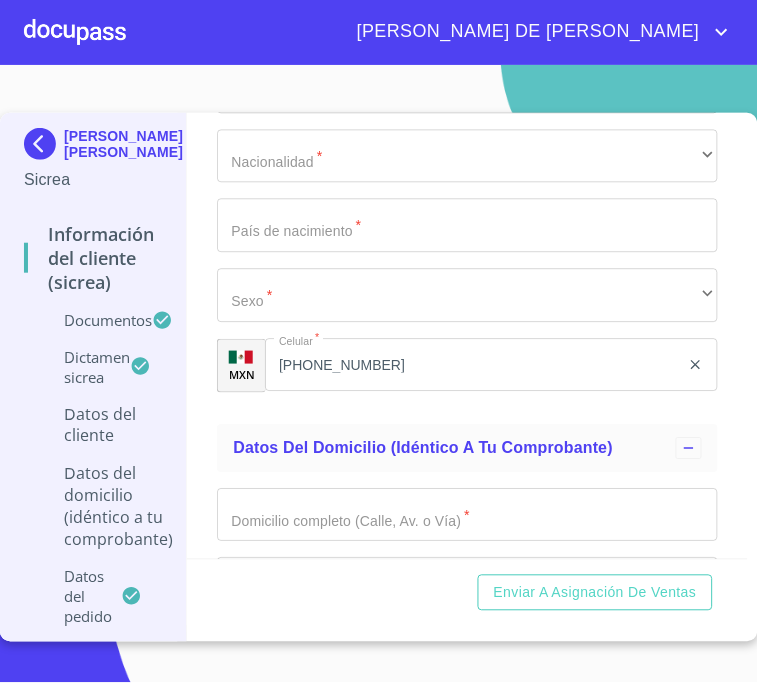 scroll, scrollTop: 4888, scrollLeft: 0, axis: vertical 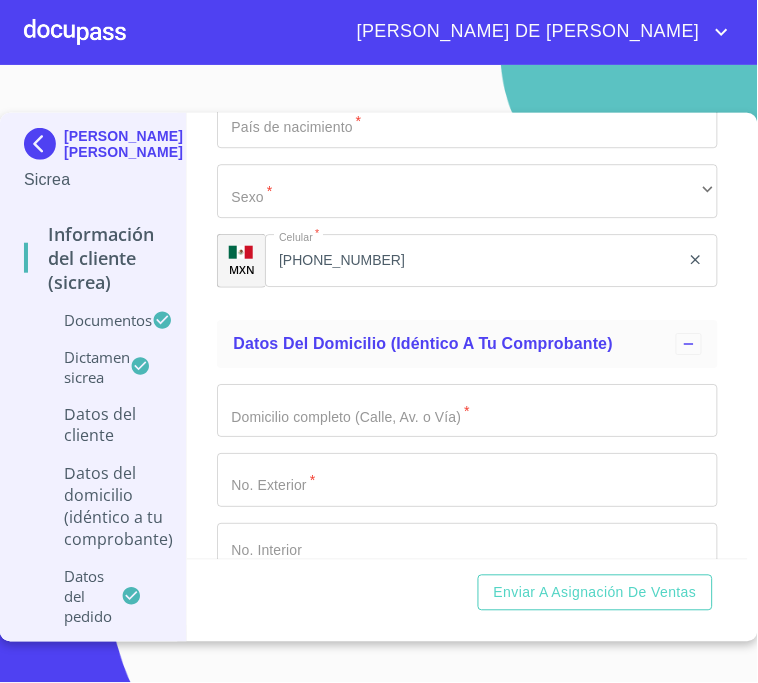 click 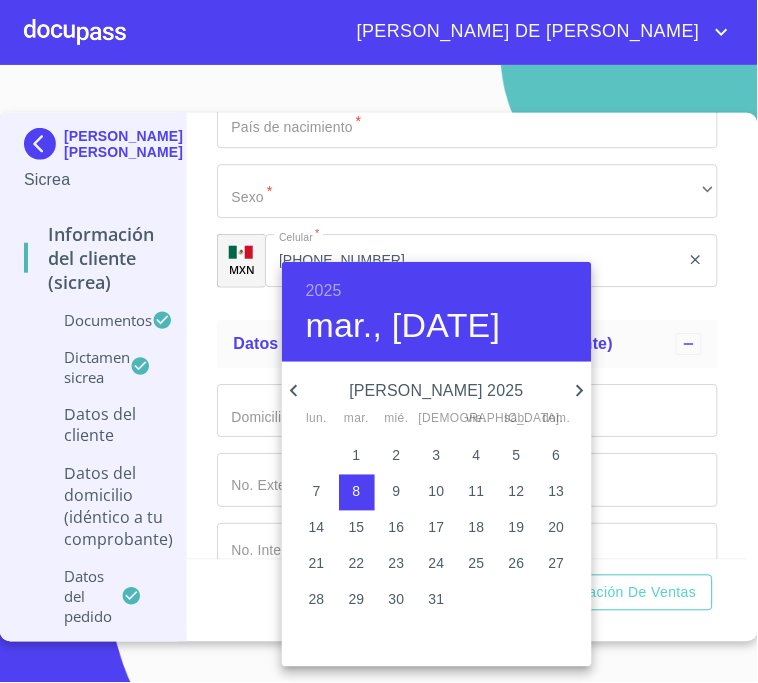 click on "2025" at bounding box center (324, 291) 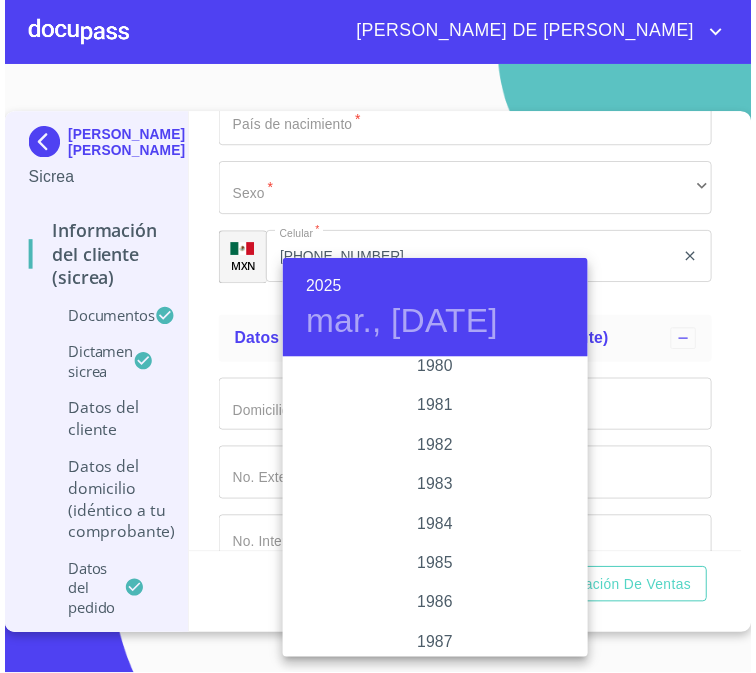 scroll, scrollTop: 2324, scrollLeft: 0, axis: vertical 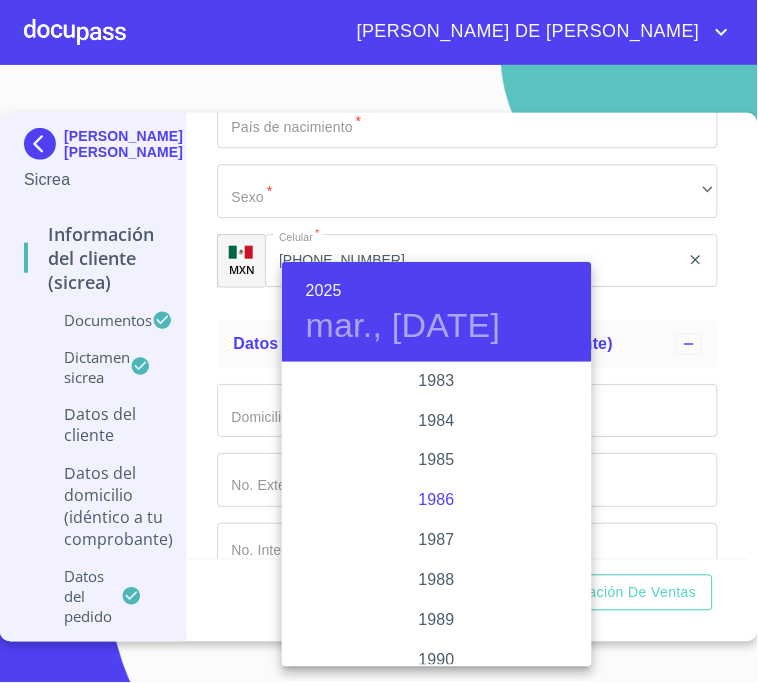 click on "1986" at bounding box center (437, 501) 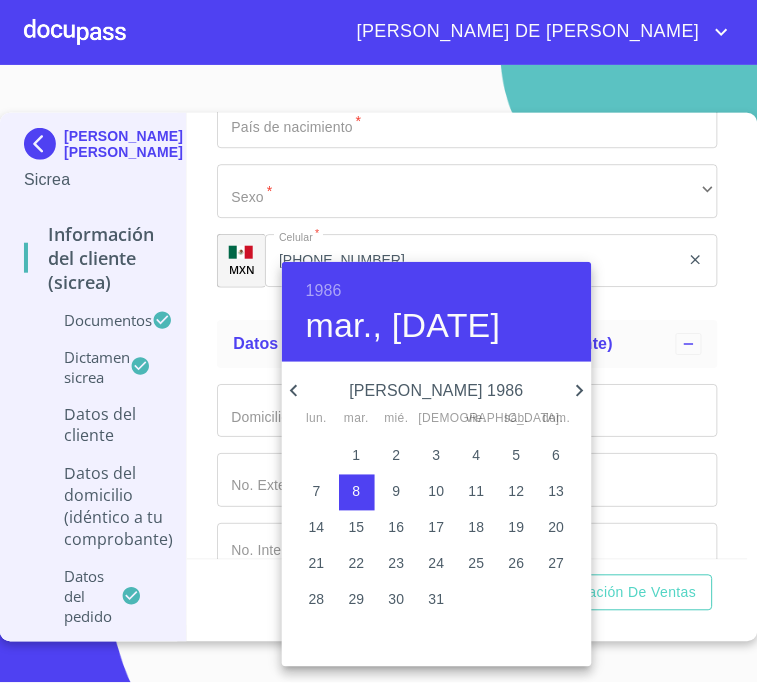 click 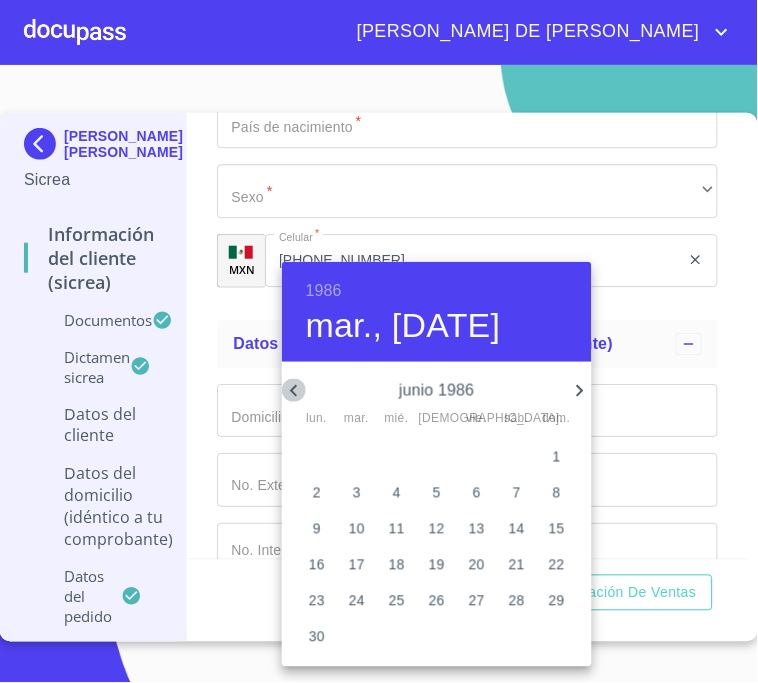 click 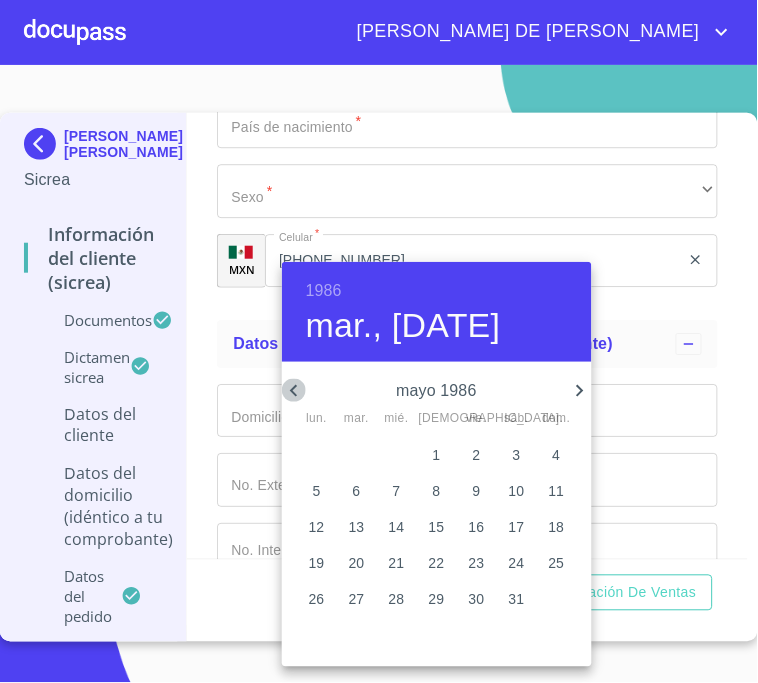 click 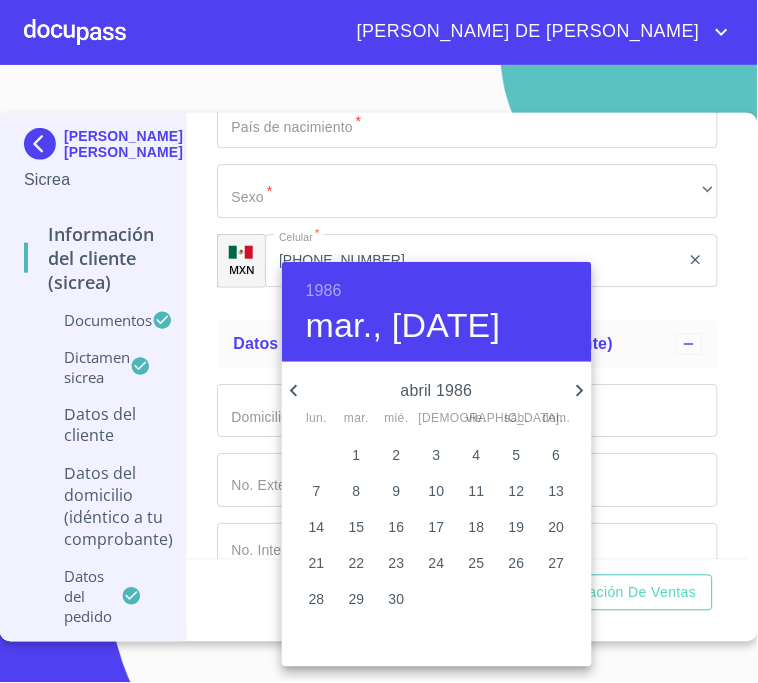 click on "28" at bounding box center [317, 600] 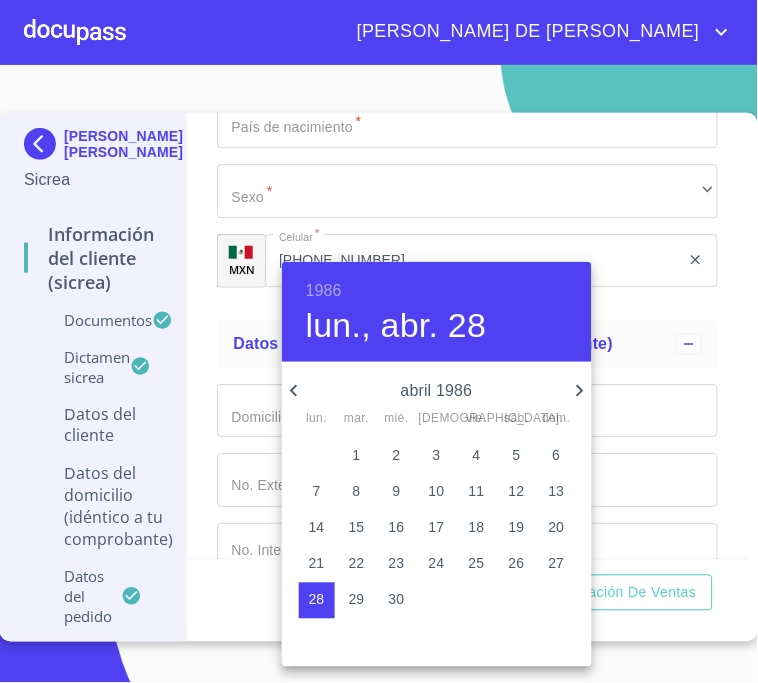 type 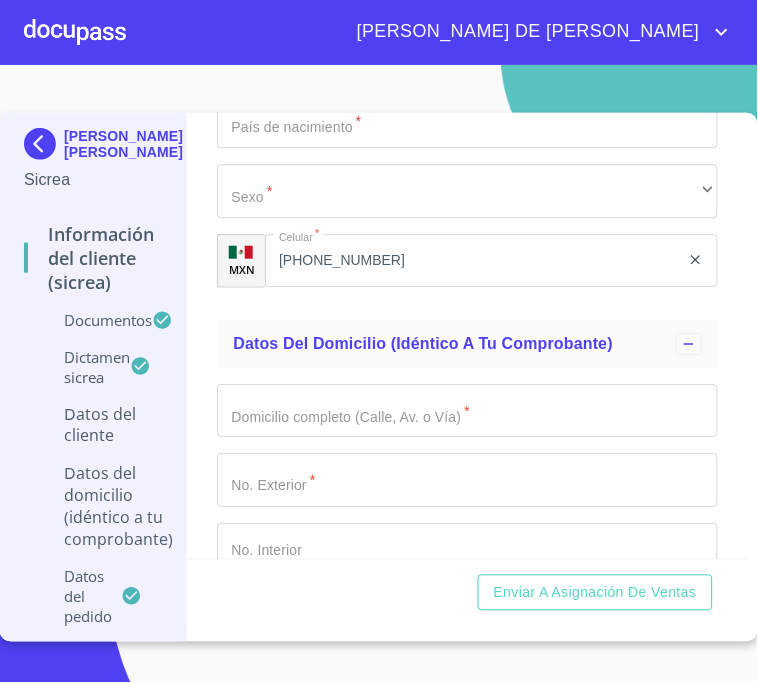 click on "Documento de identificación.   *" at bounding box center (467, -157) 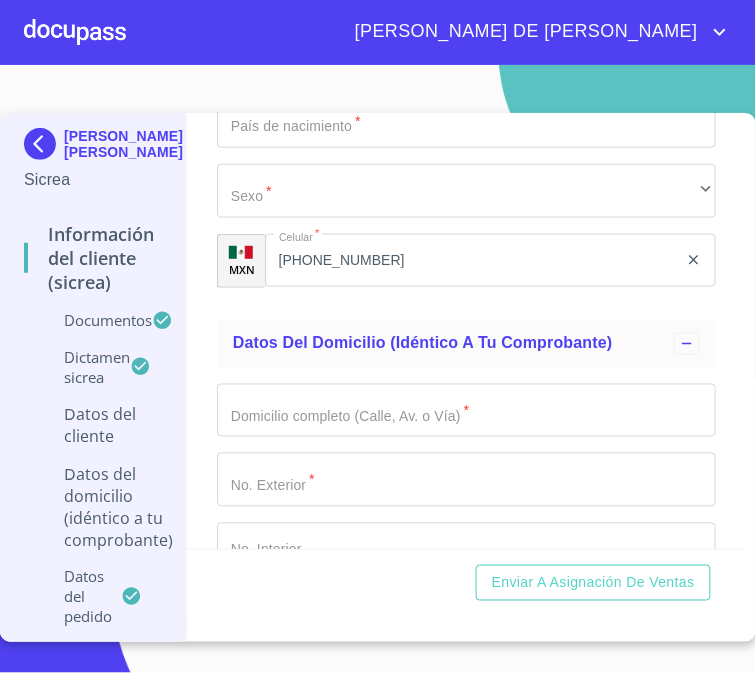 click on "Documento de identificación.   *" at bounding box center [466, -18] 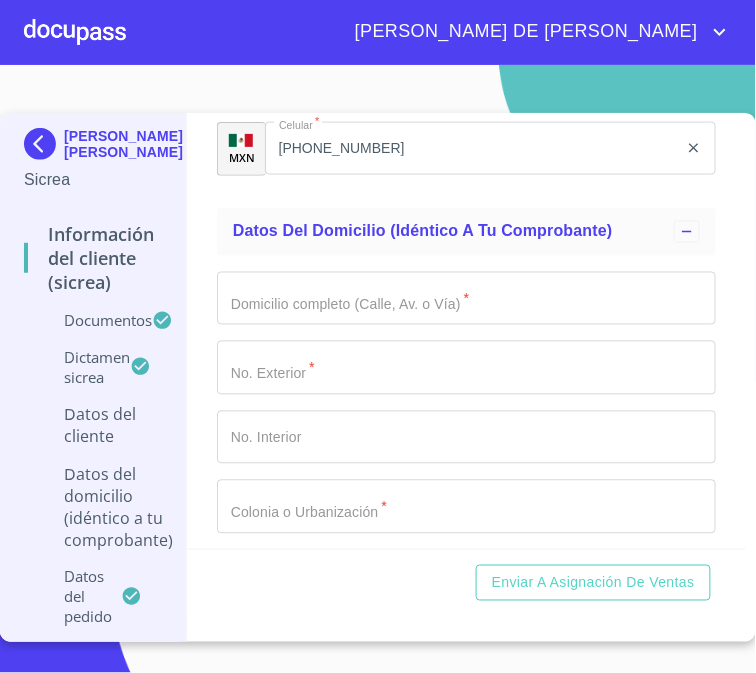 type on "1395396974" 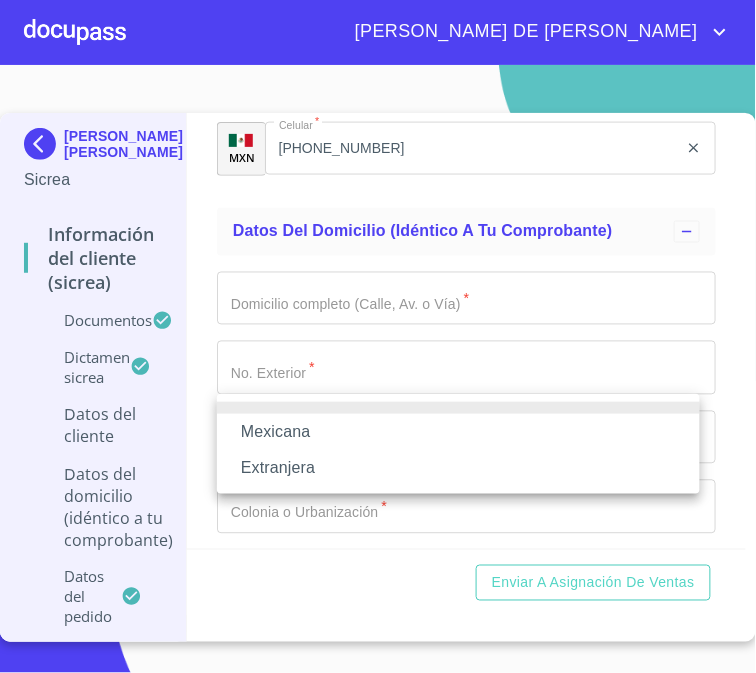 click on "Mexicana" at bounding box center [458, 432] 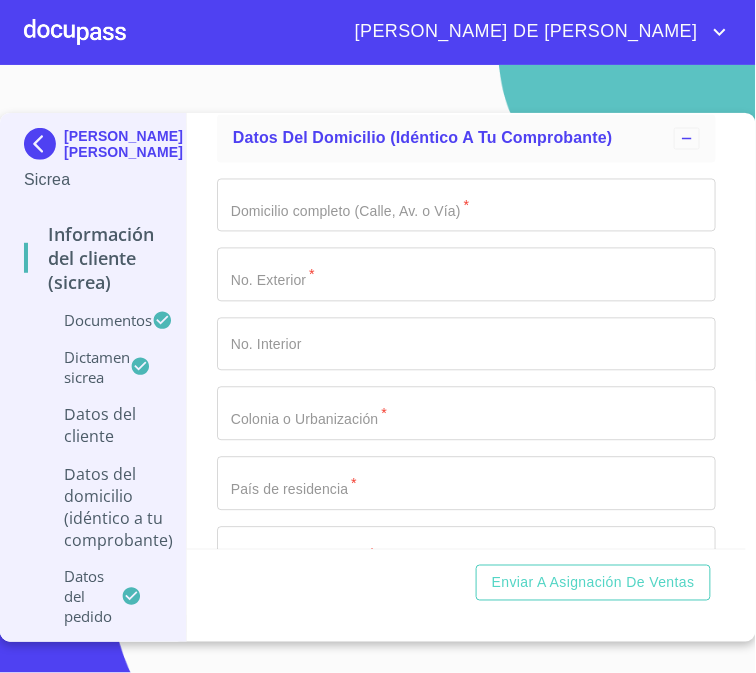 scroll, scrollTop: 5222, scrollLeft: 0, axis: vertical 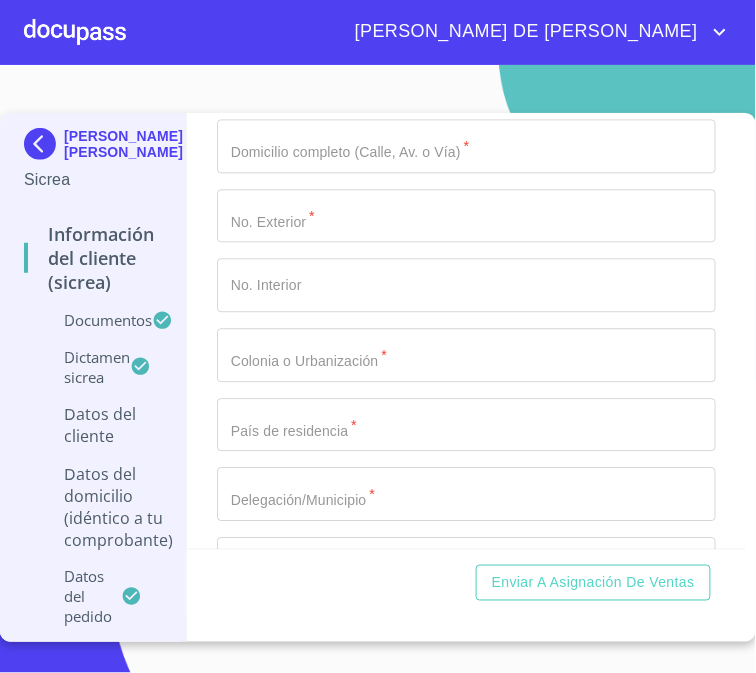 click on "Documento de identificación.   *" at bounding box center (466, -213) 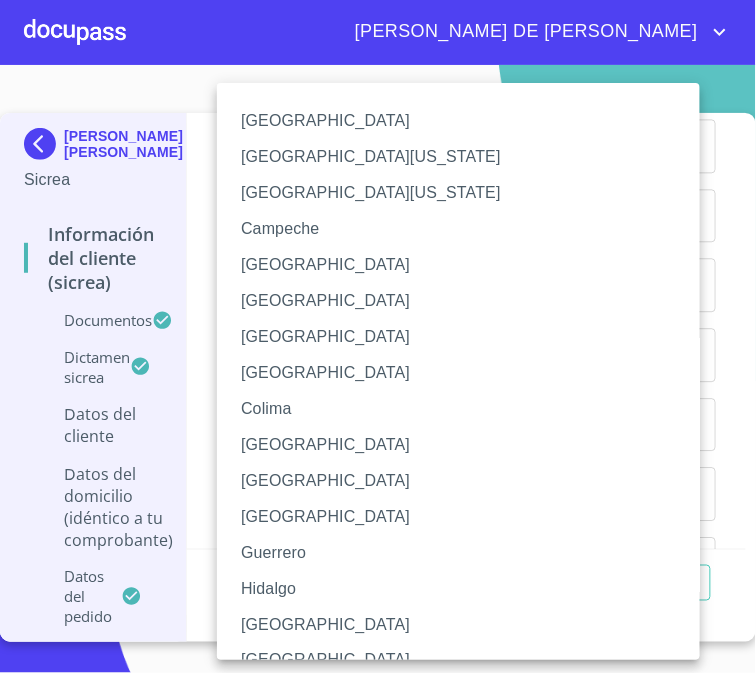 click on "Jalisco" at bounding box center (467, 625) 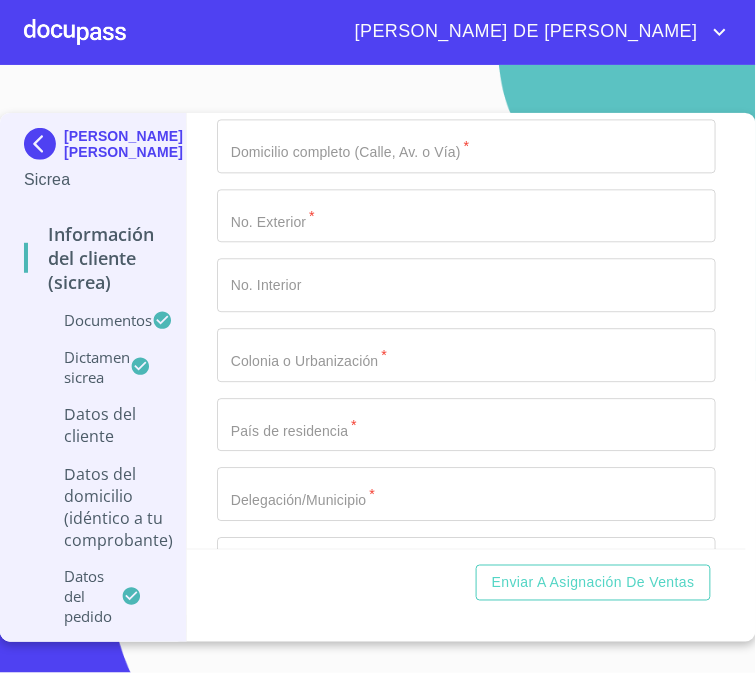 click on "​" at bounding box center (466, -73) 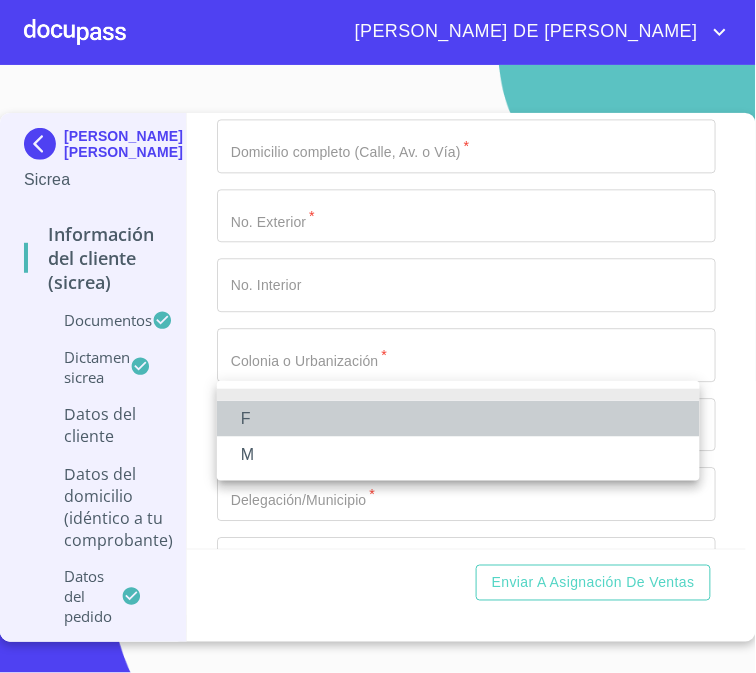 click on "F" at bounding box center (458, 419) 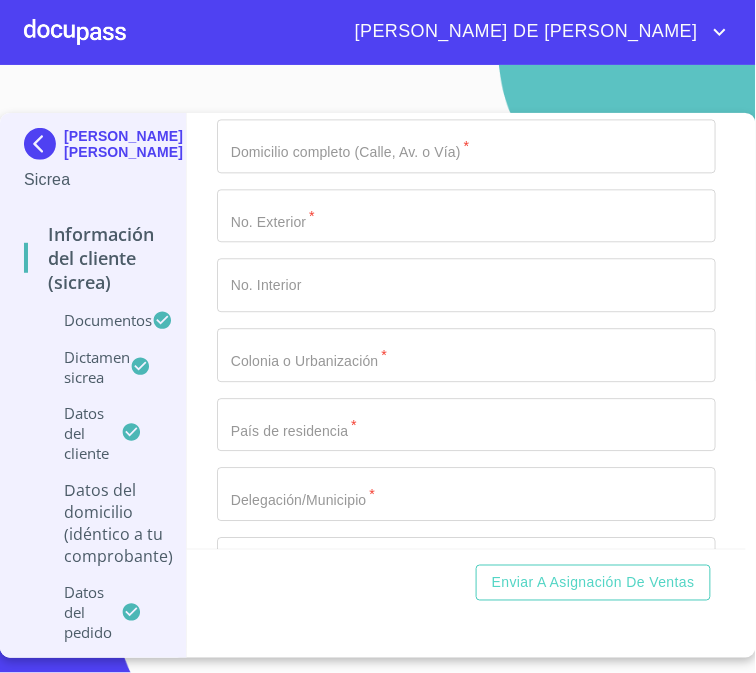 scroll, scrollTop: 5208, scrollLeft: 0, axis: vertical 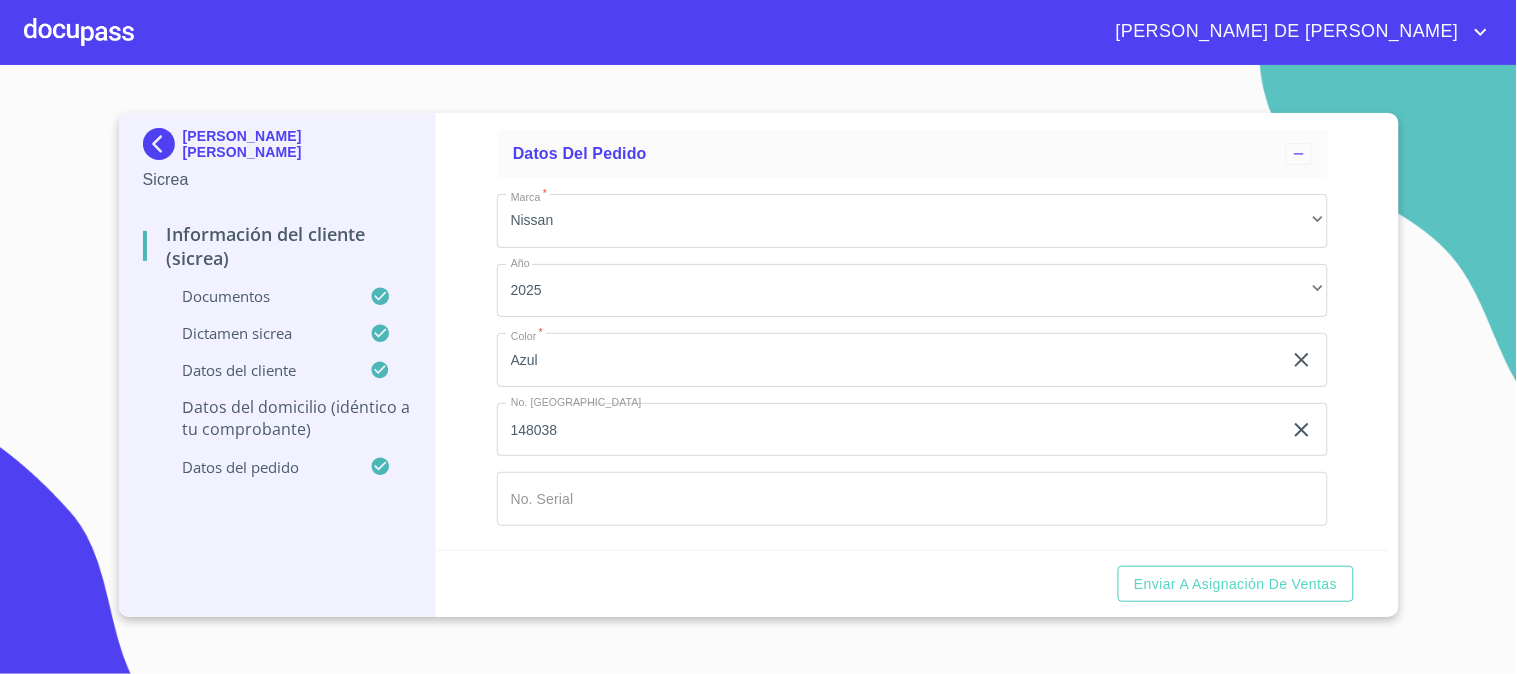 click on "Datos del domicilio (idéntico a tu comprobante)" at bounding box center (912, -553) 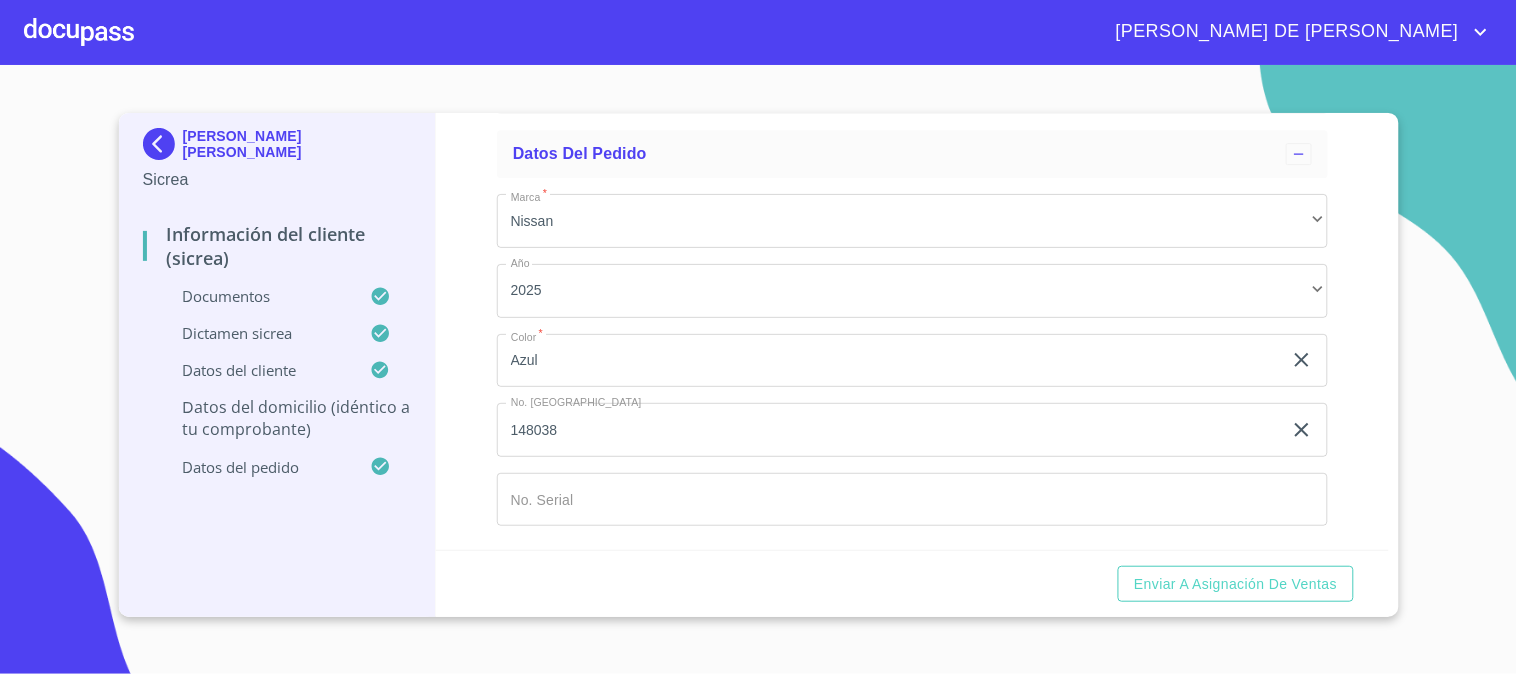 click on "Datos del domicilio (idéntico a tu comprobante)" at bounding box center (899, 90) 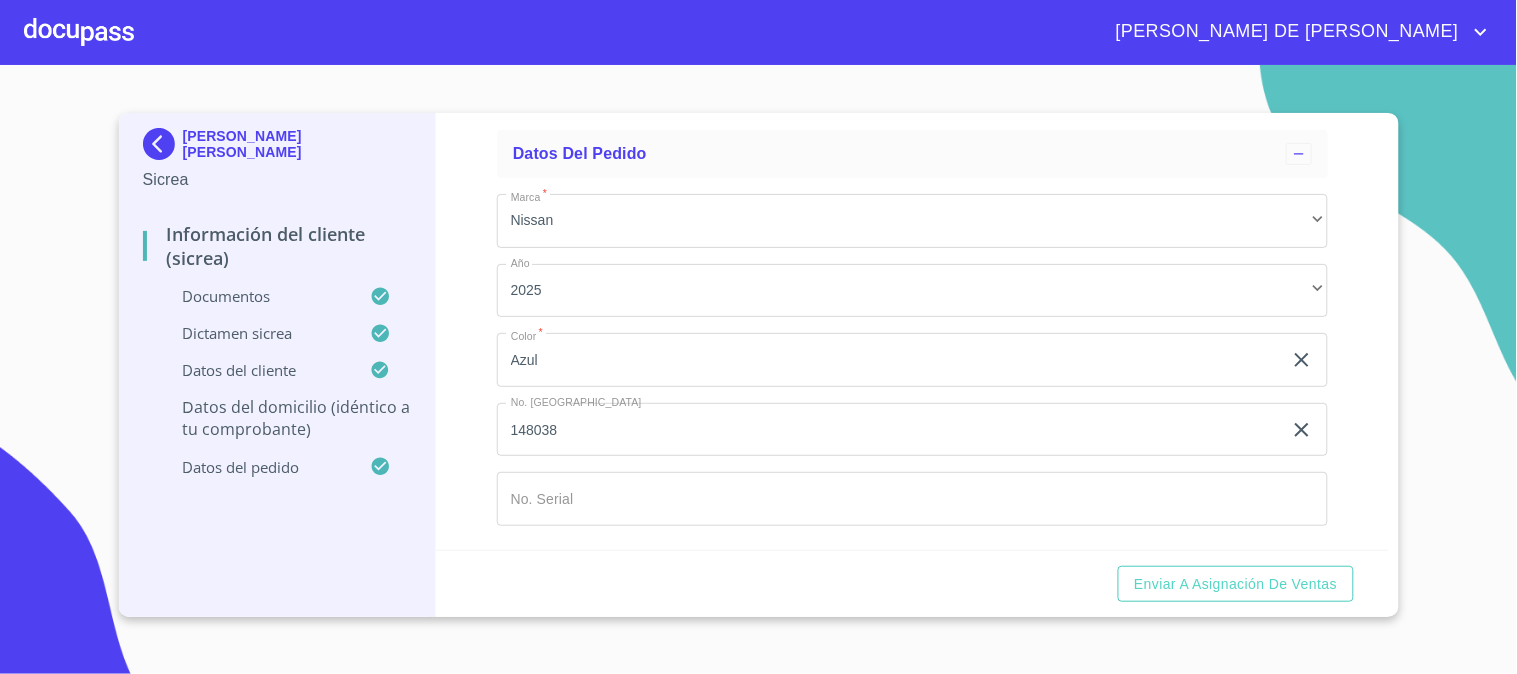 click on "Documento de identificación.   *" at bounding box center (912, -486) 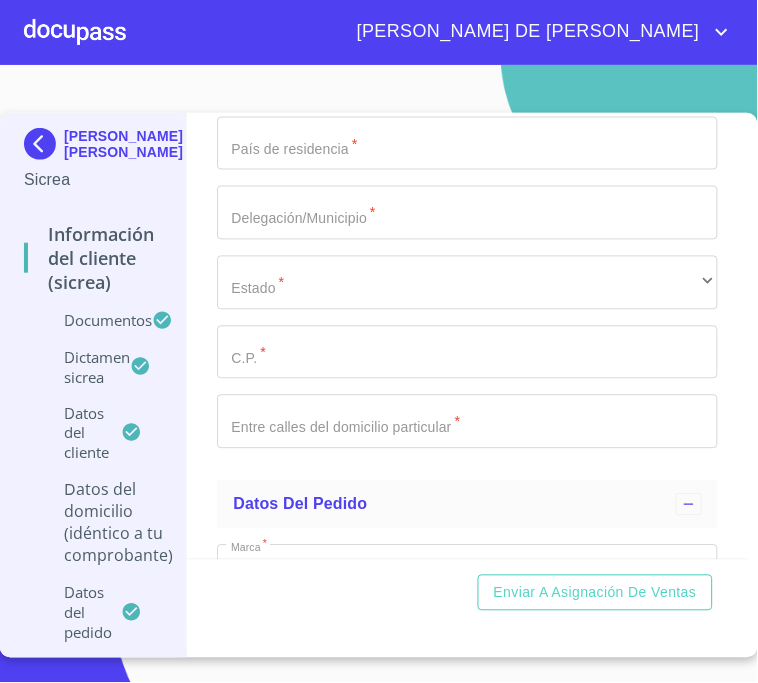 scroll, scrollTop: 5542, scrollLeft: 0, axis: vertical 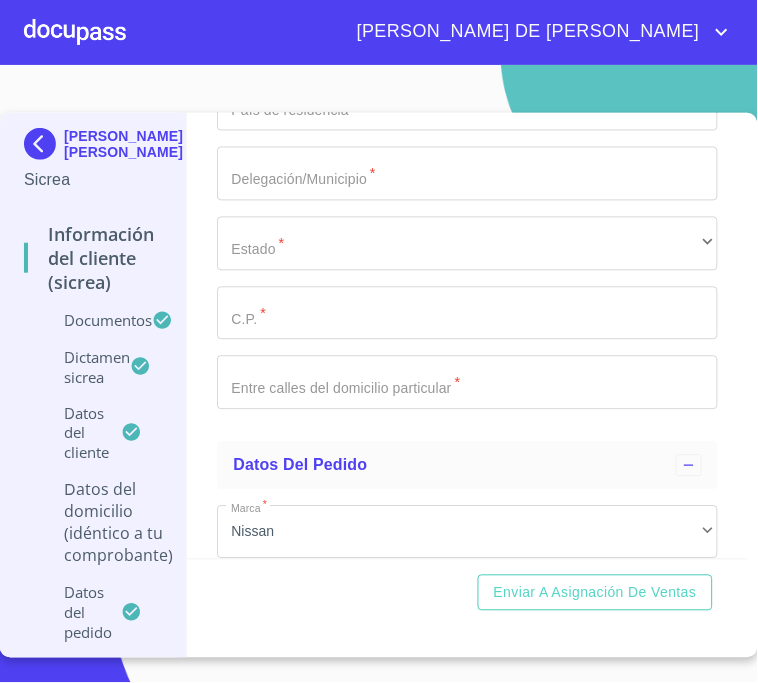 click on "Documento de identificación.   *" at bounding box center (467, -174) 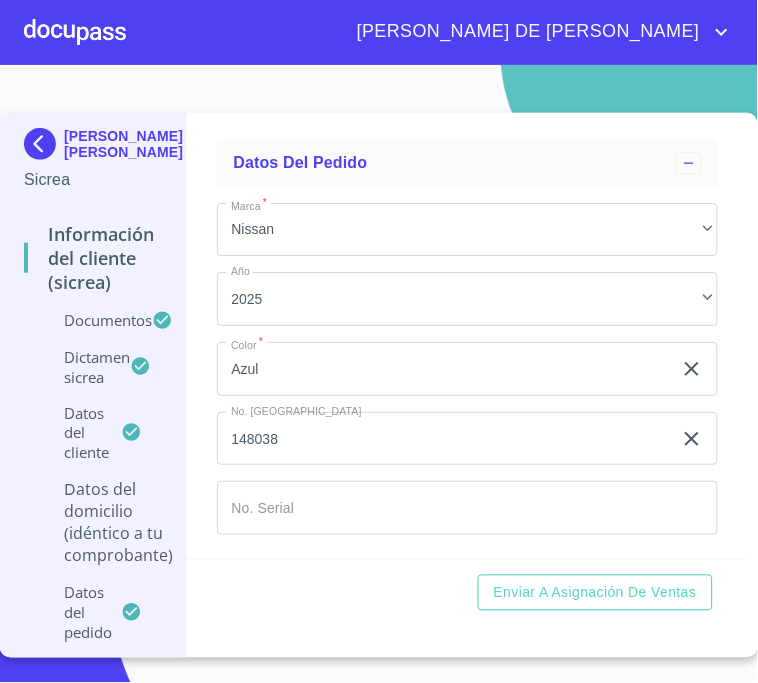 scroll, scrollTop: 5875, scrollLeft: 0, axis: vertical 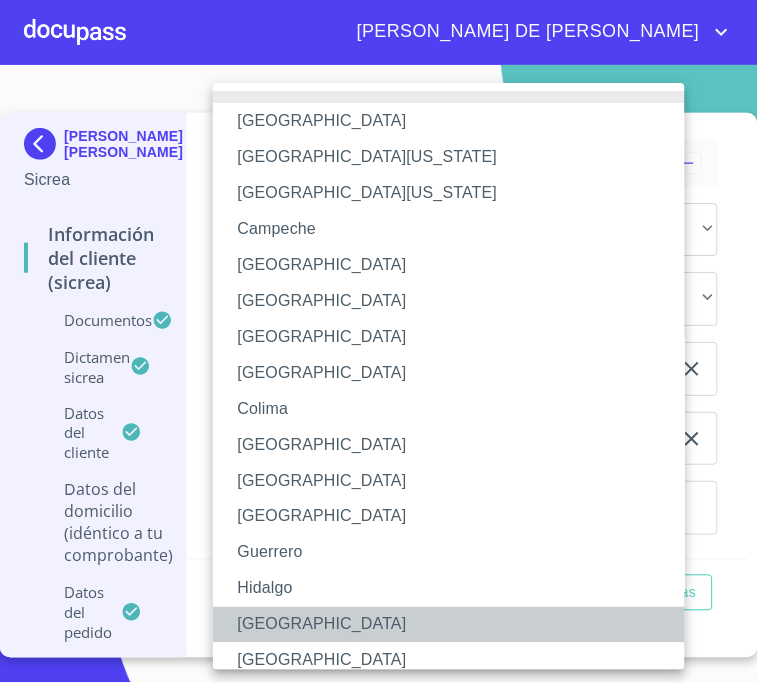 click on "Jalisco" at bounding box center (457, 625) 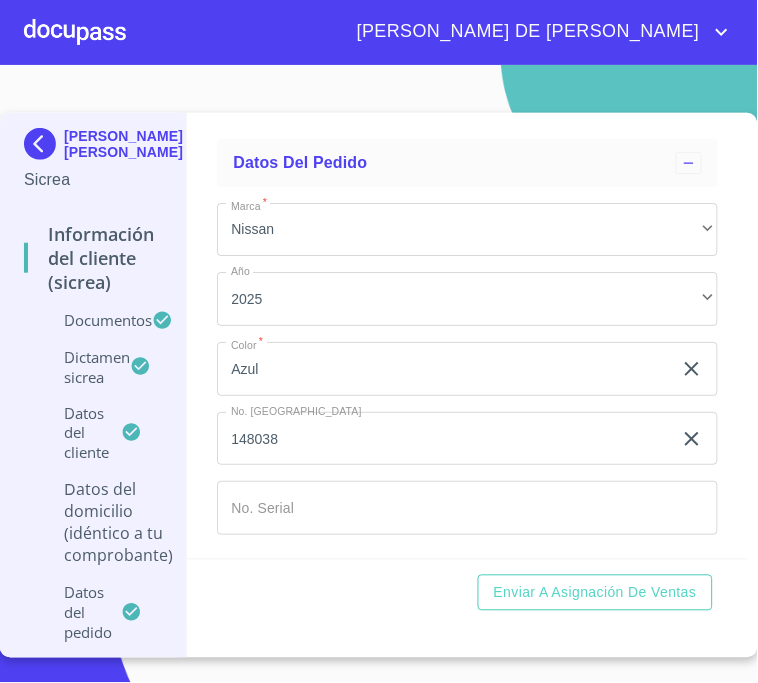 click on "Documento de identificación.   *" at bounding box center (444, -1462) 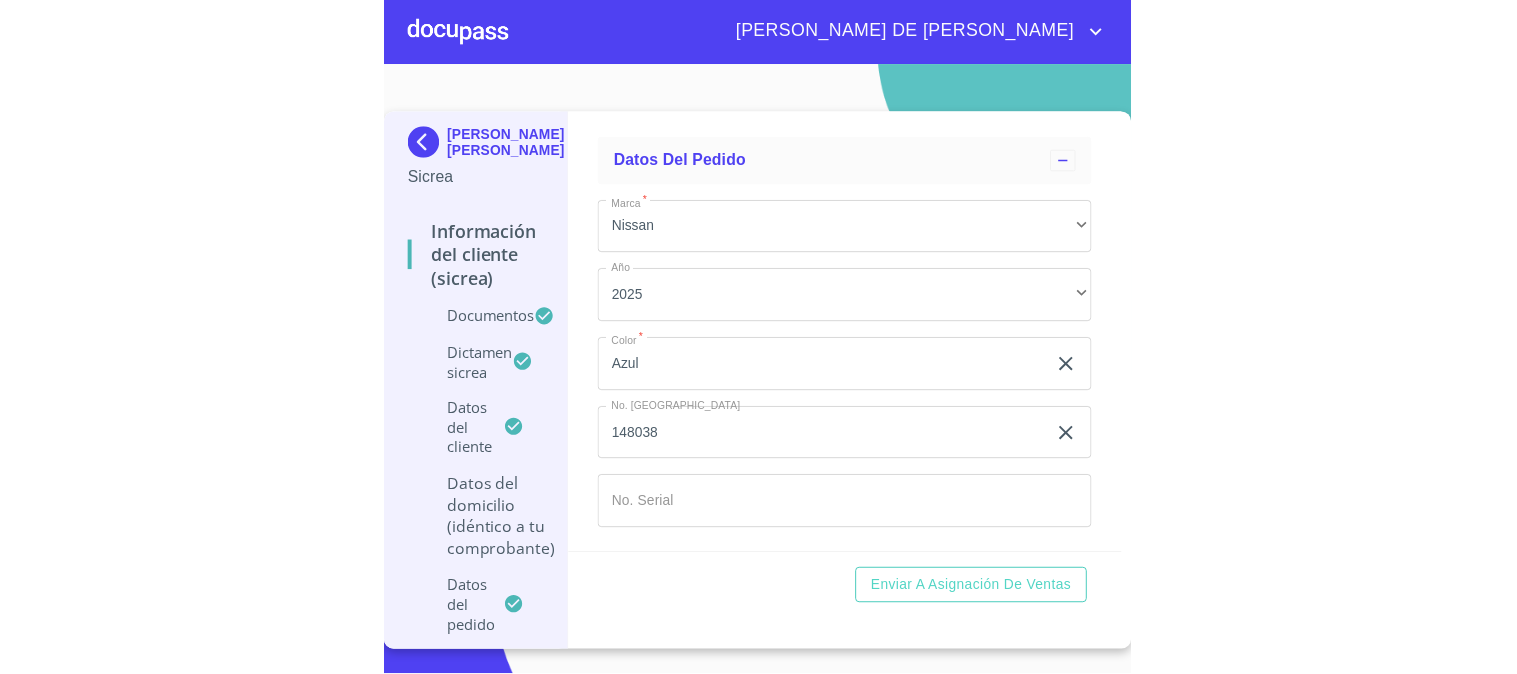 scroll, scrollTop: 5986, scrollLeft: 0, axis: vertical 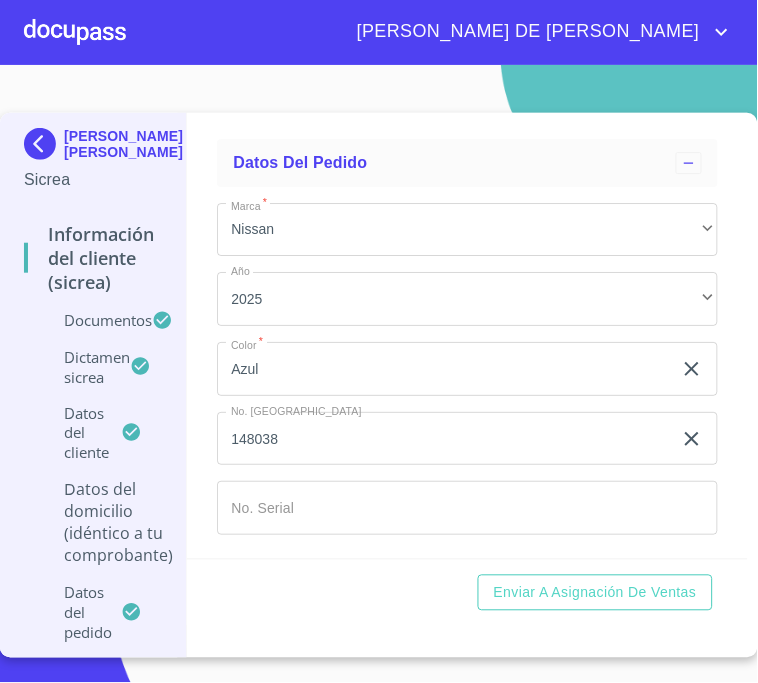 type on "45640" 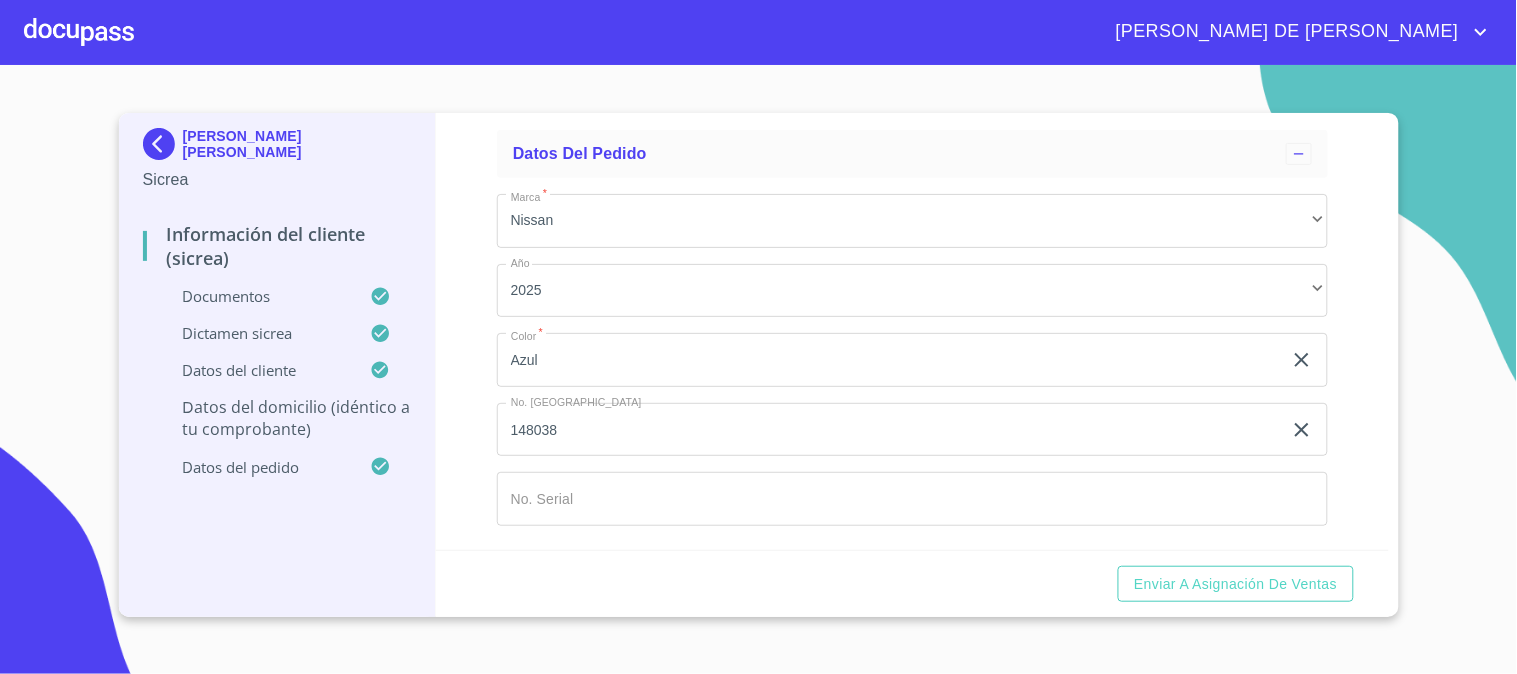 scroll, scrollTop: 6653, scrollLeft: 0, axis: vertical 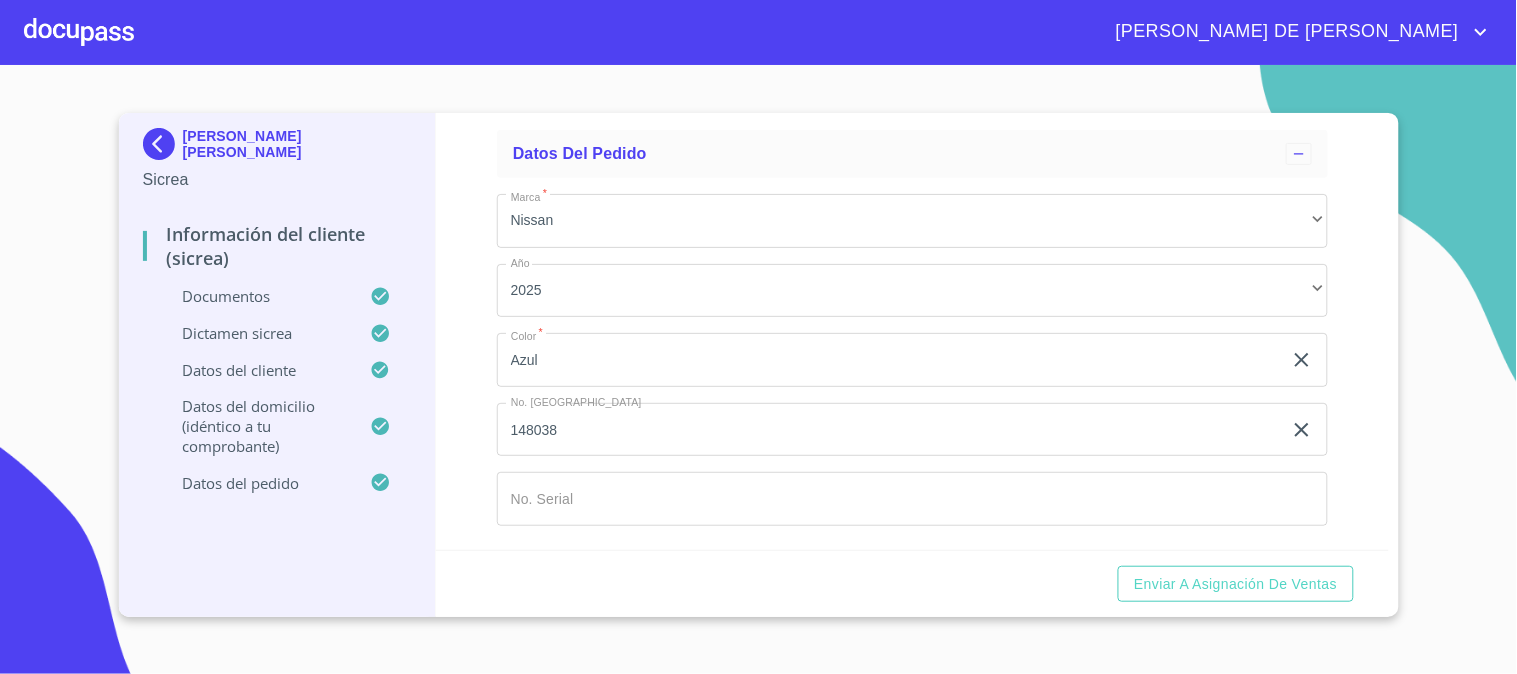 type on "Cto Gilberto Vázquez Macias" 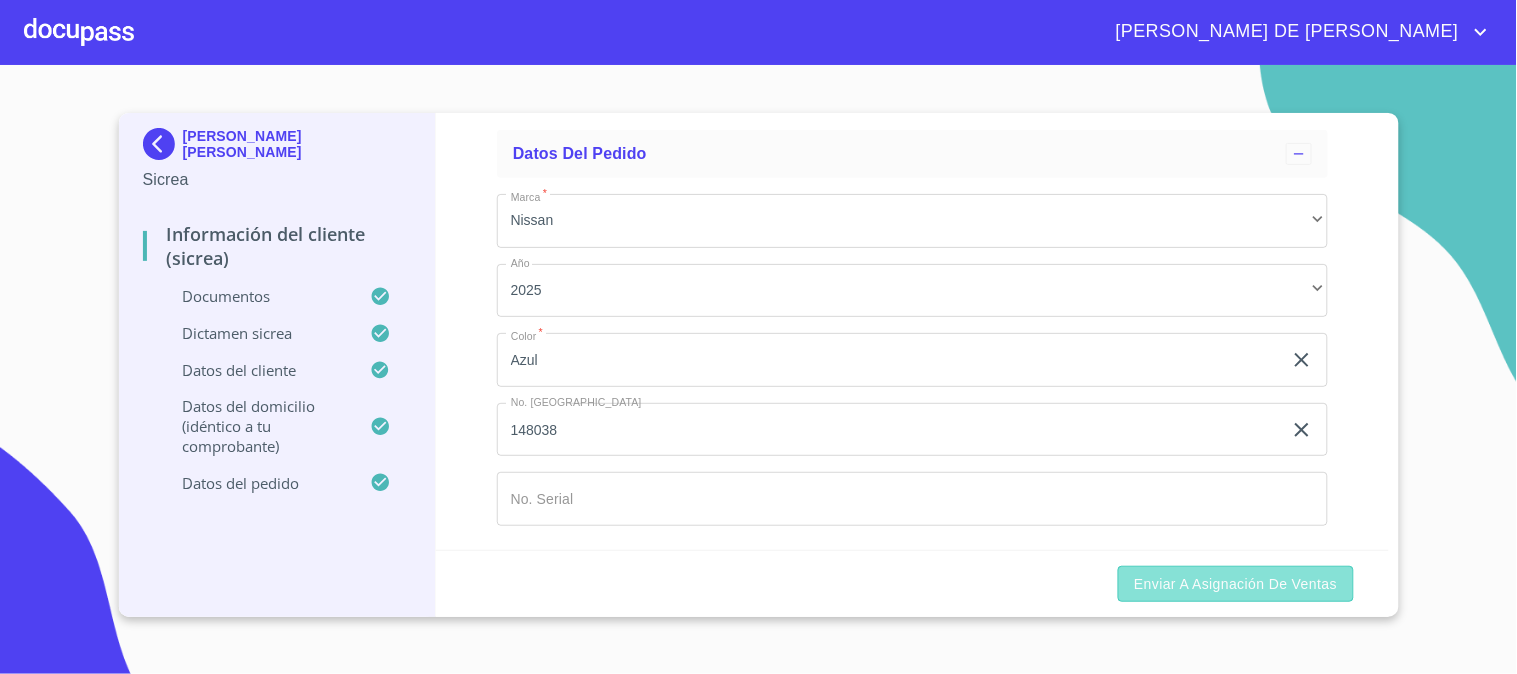 click on "Enviar a Asignación de Ventas" at bounding box center [1235, 584] 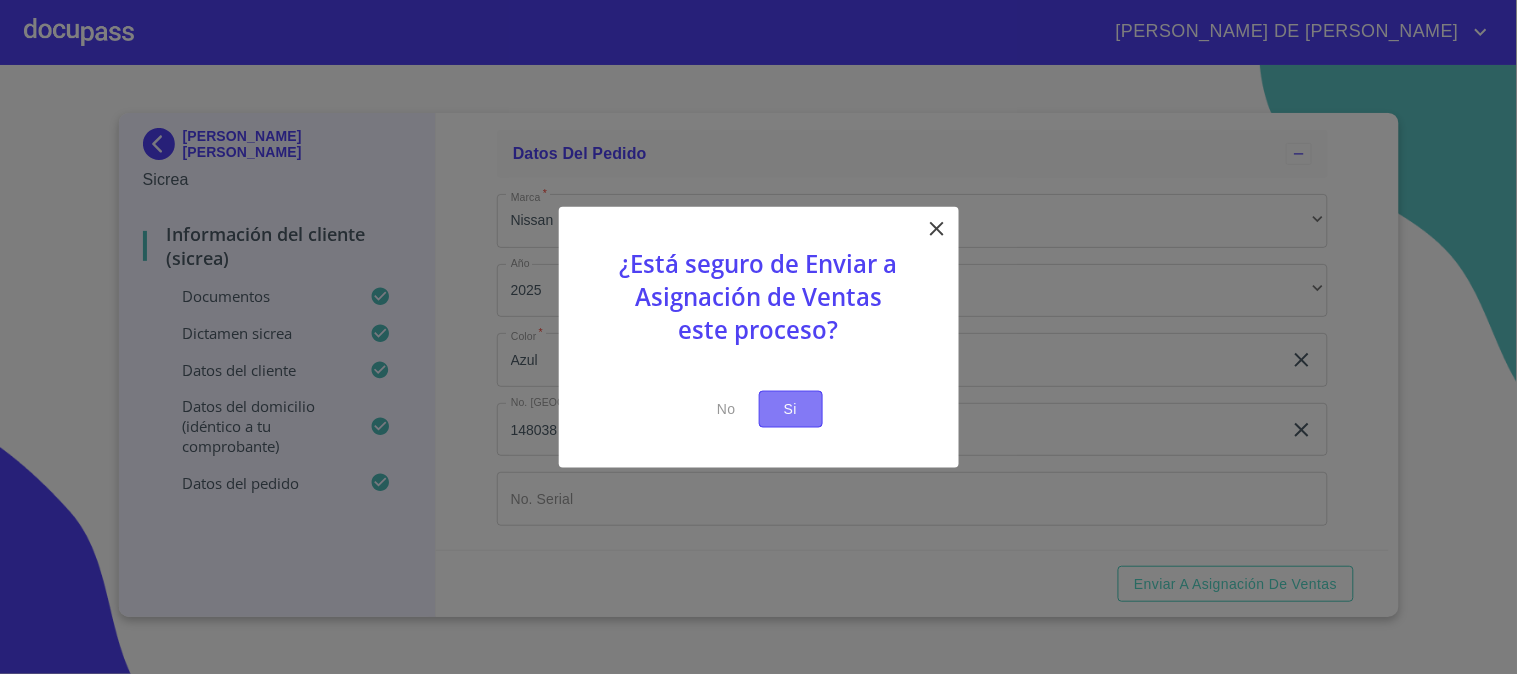 click on "Si" at bounding box center [791, 409] 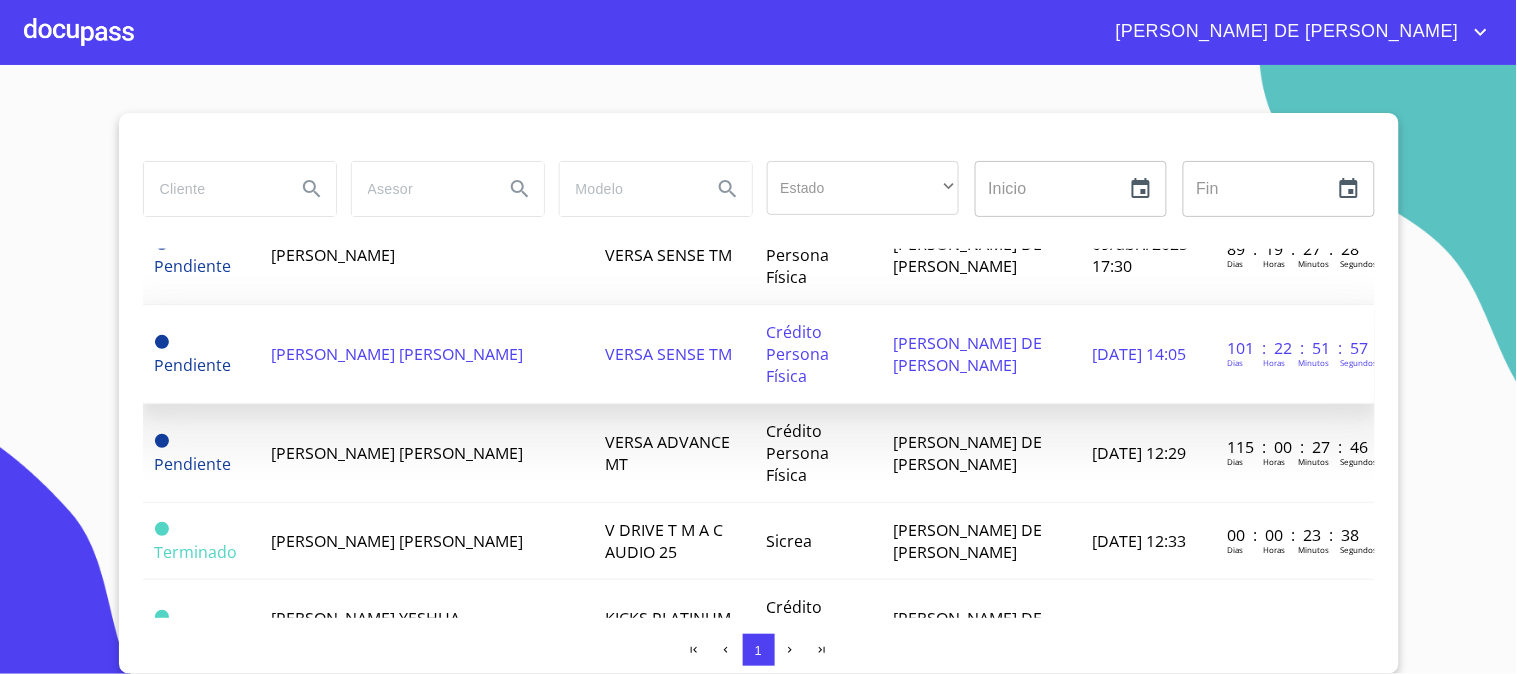 scroll, scrollTop: 222, scrollLeft: 0, axis: vertical 